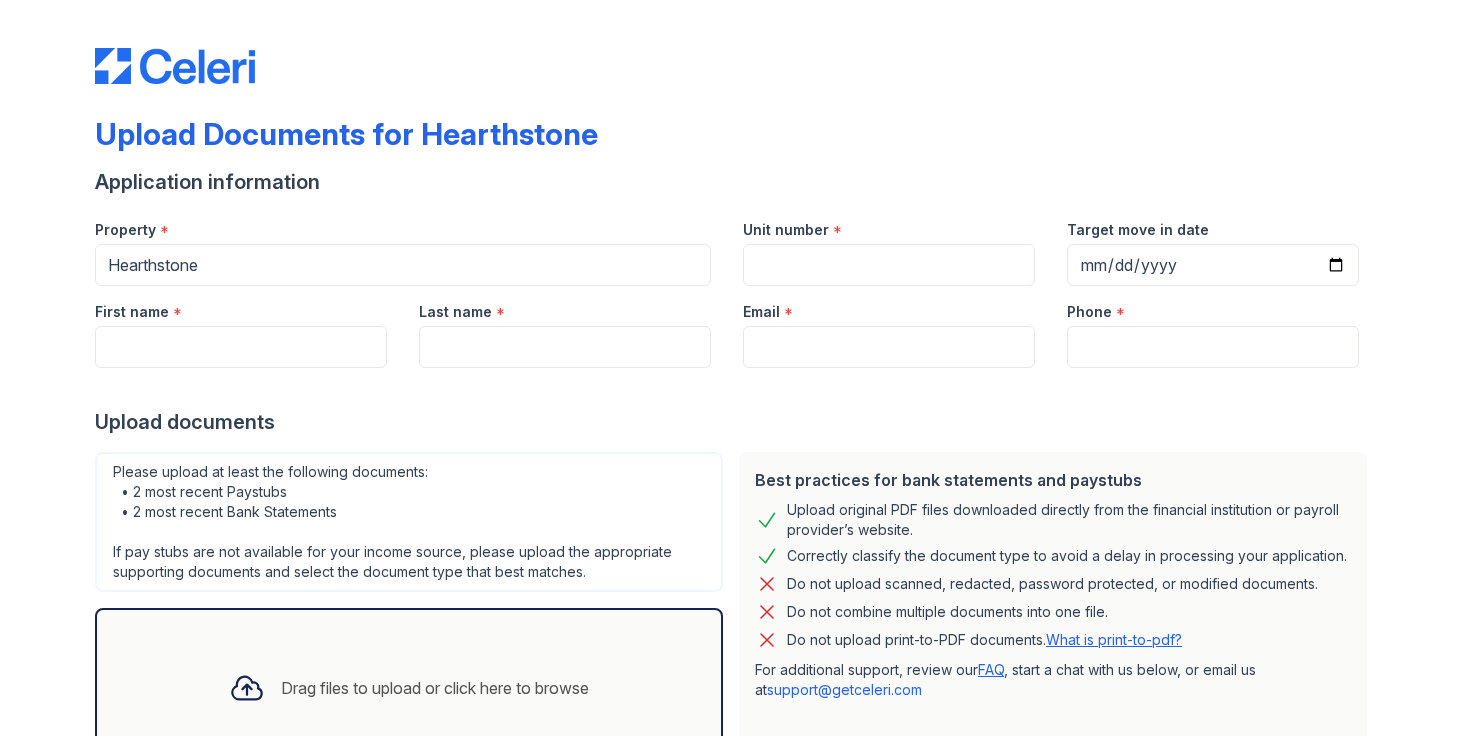 scroll, scrollTop: 0, scrollLeft: 0, axis: both 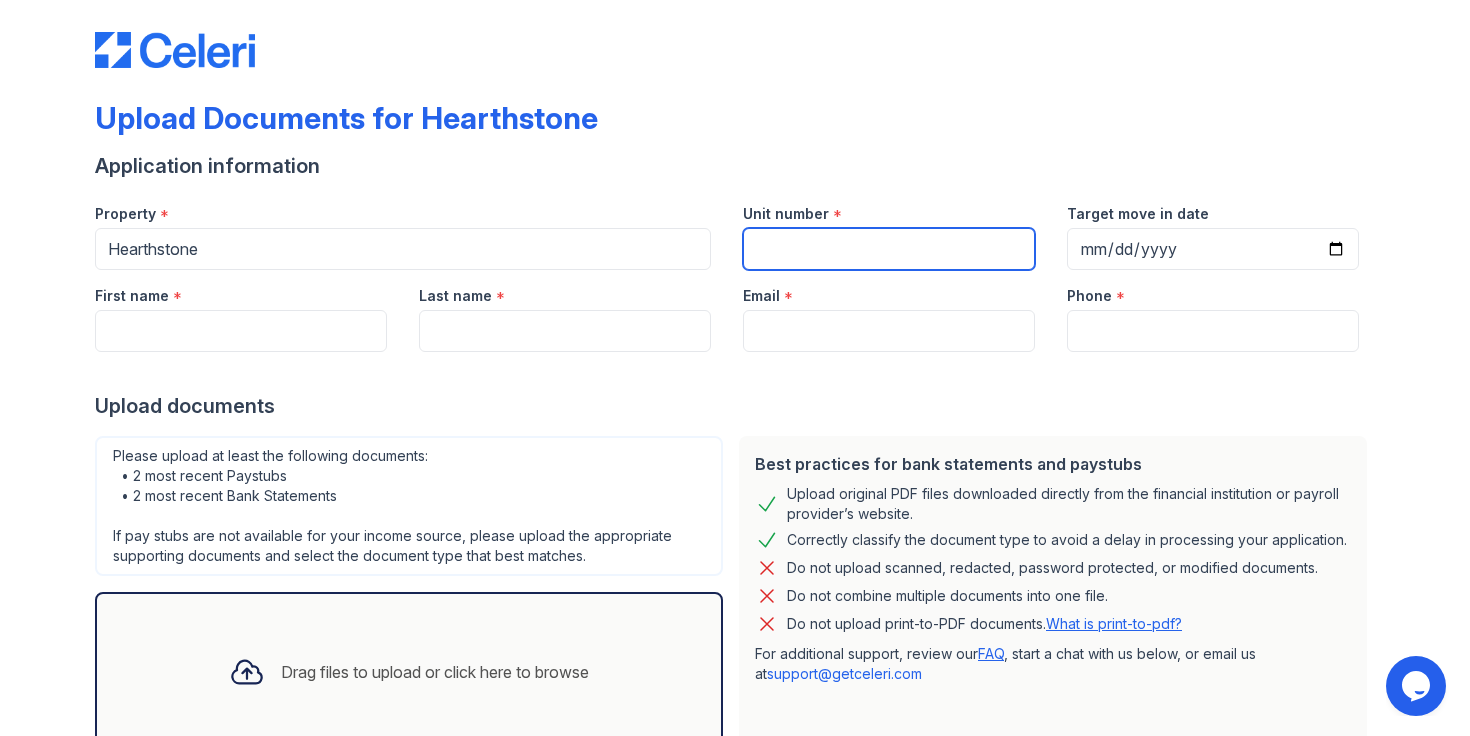 click on "Unit number" at bounding box center (889, 249) 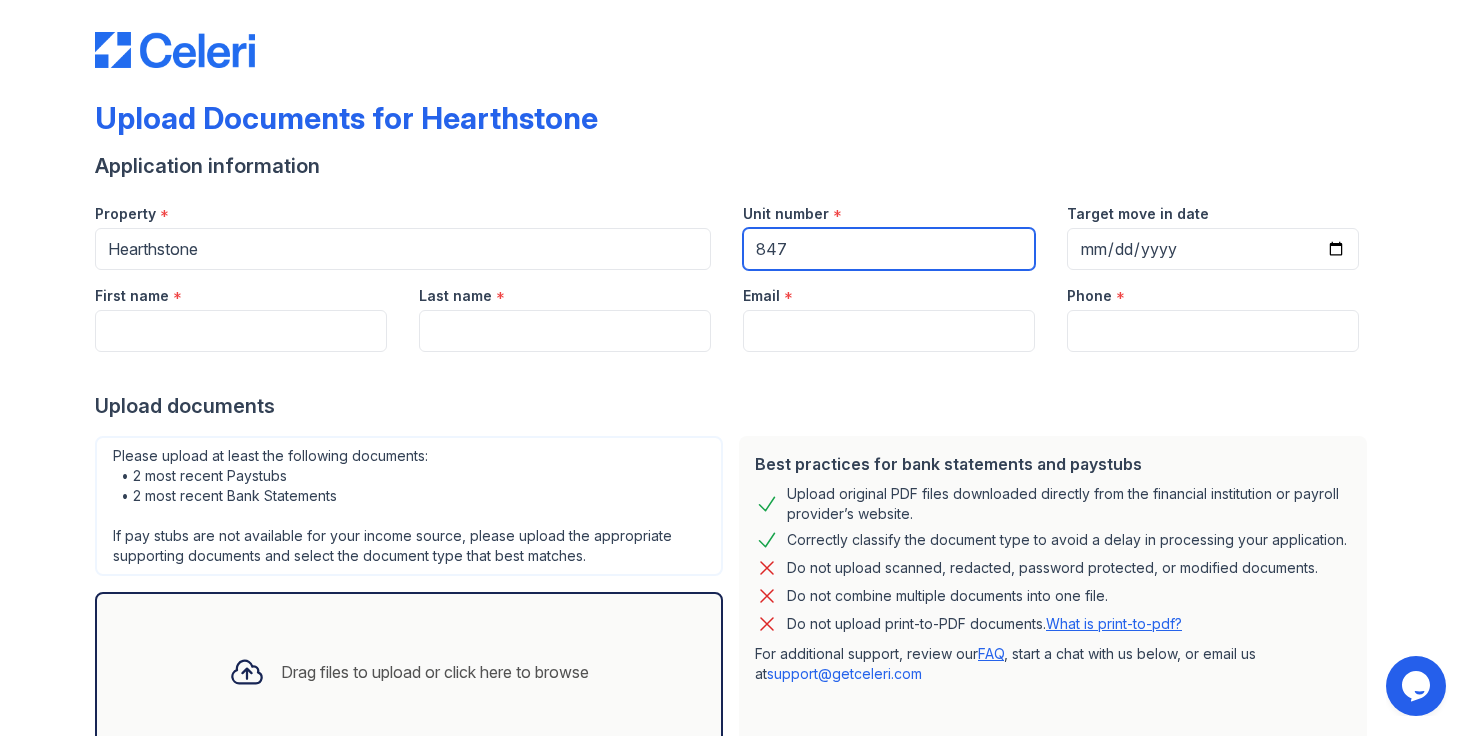 type on "847" 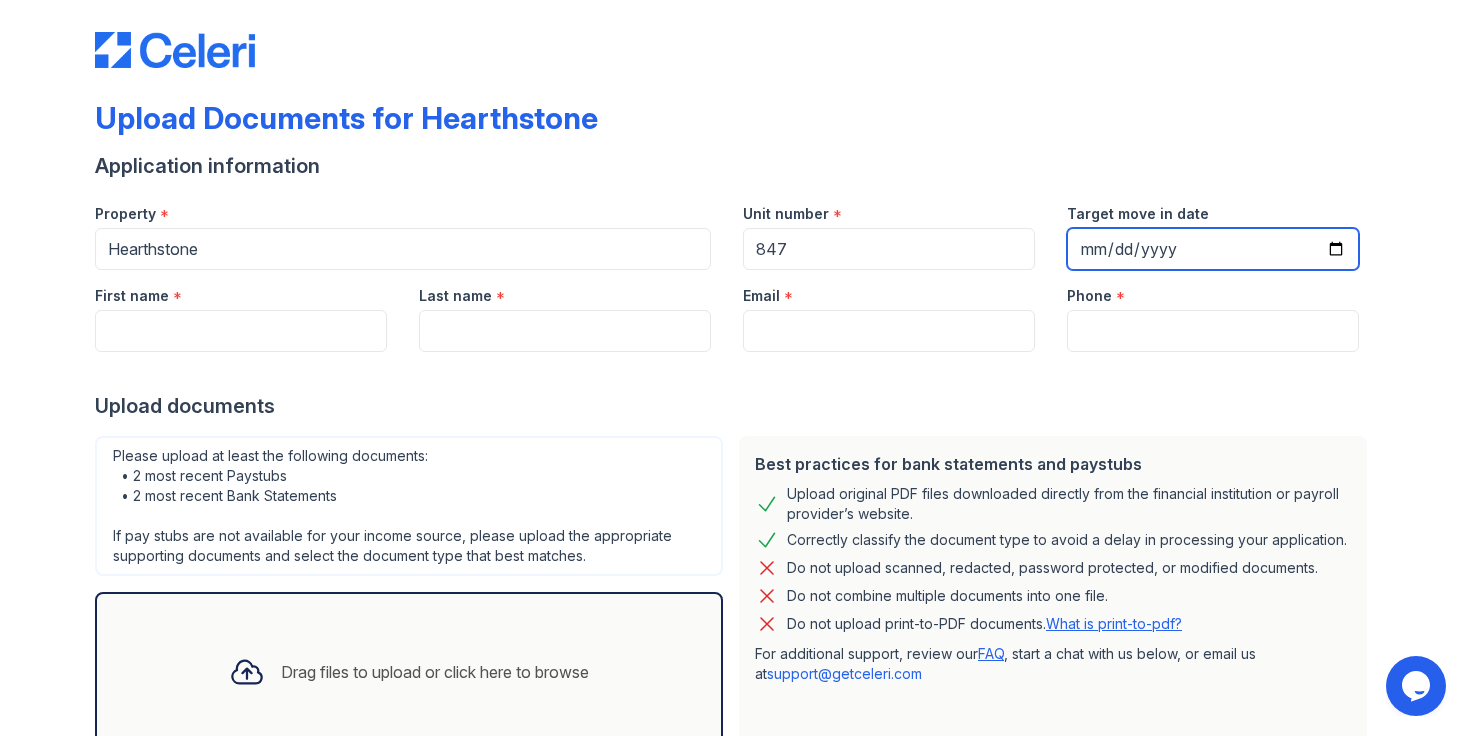click on "Target move in date" at bounding box center (1213, 249) 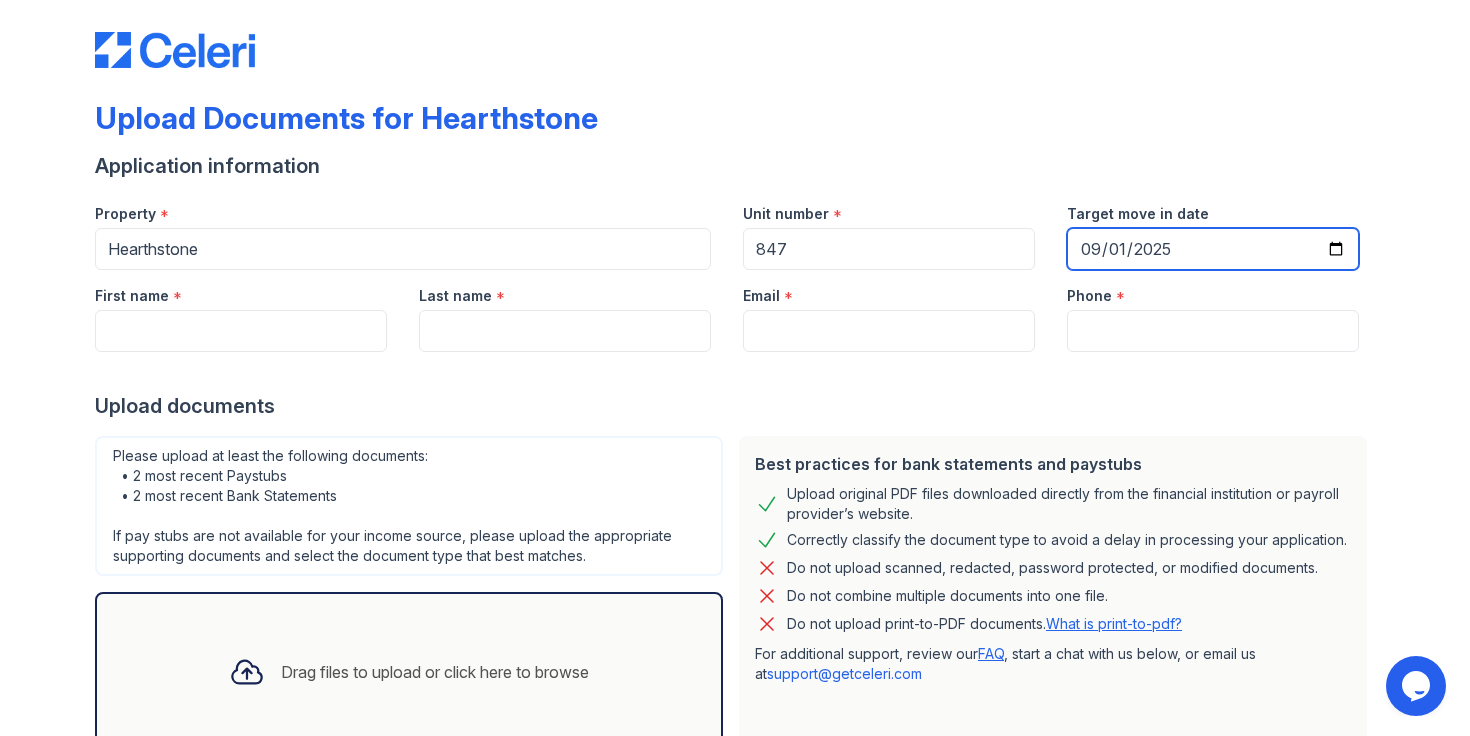 type on "2025-09-01" 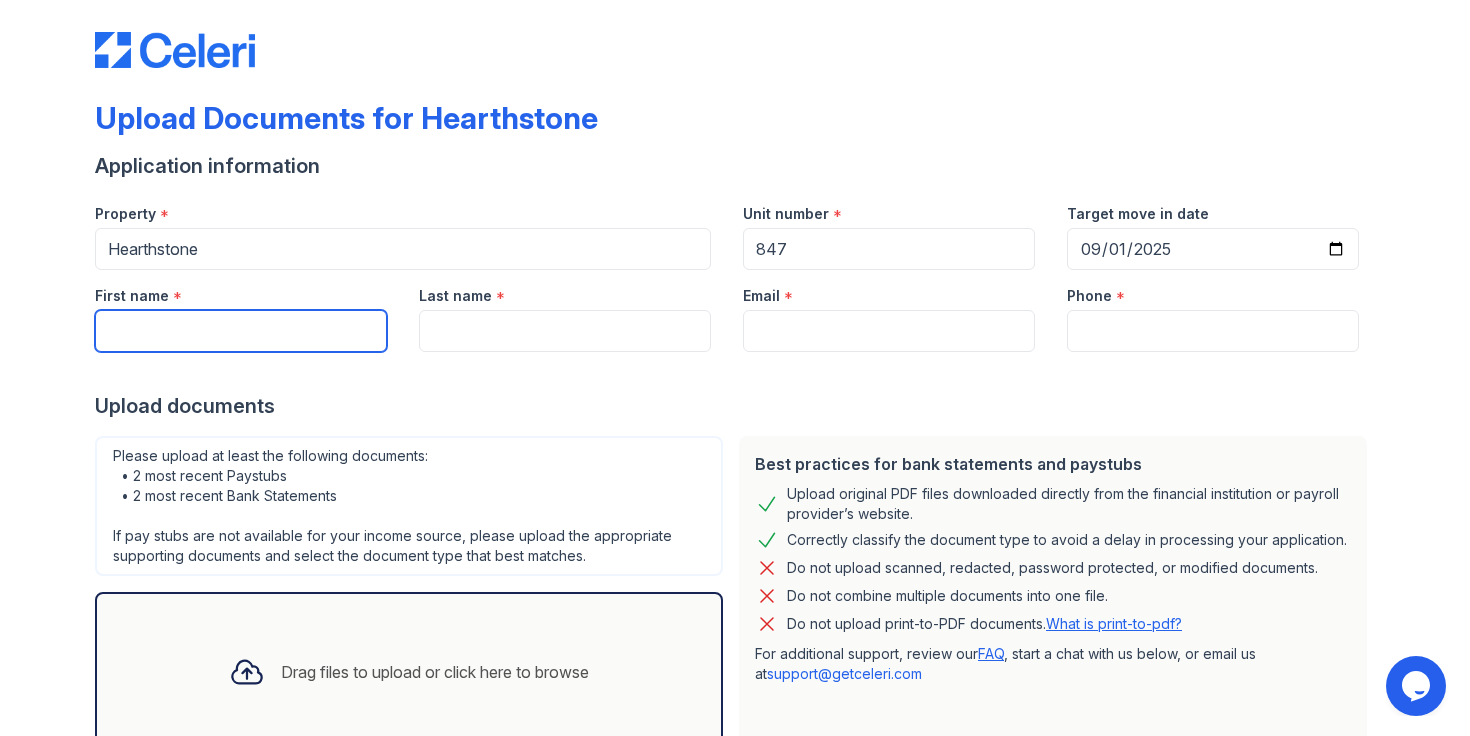 click on "First name" at bounding box center [241, 331] 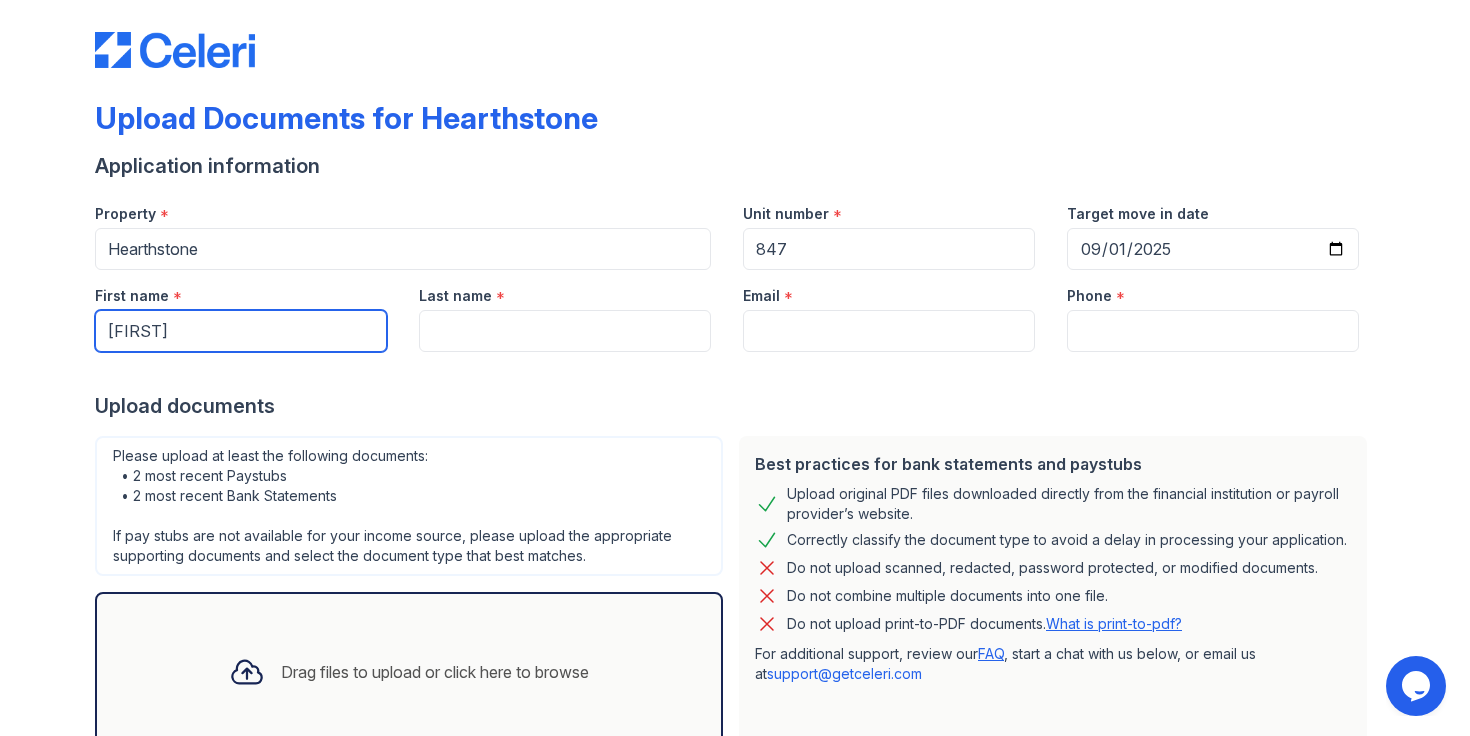 type on "[FIRST]" 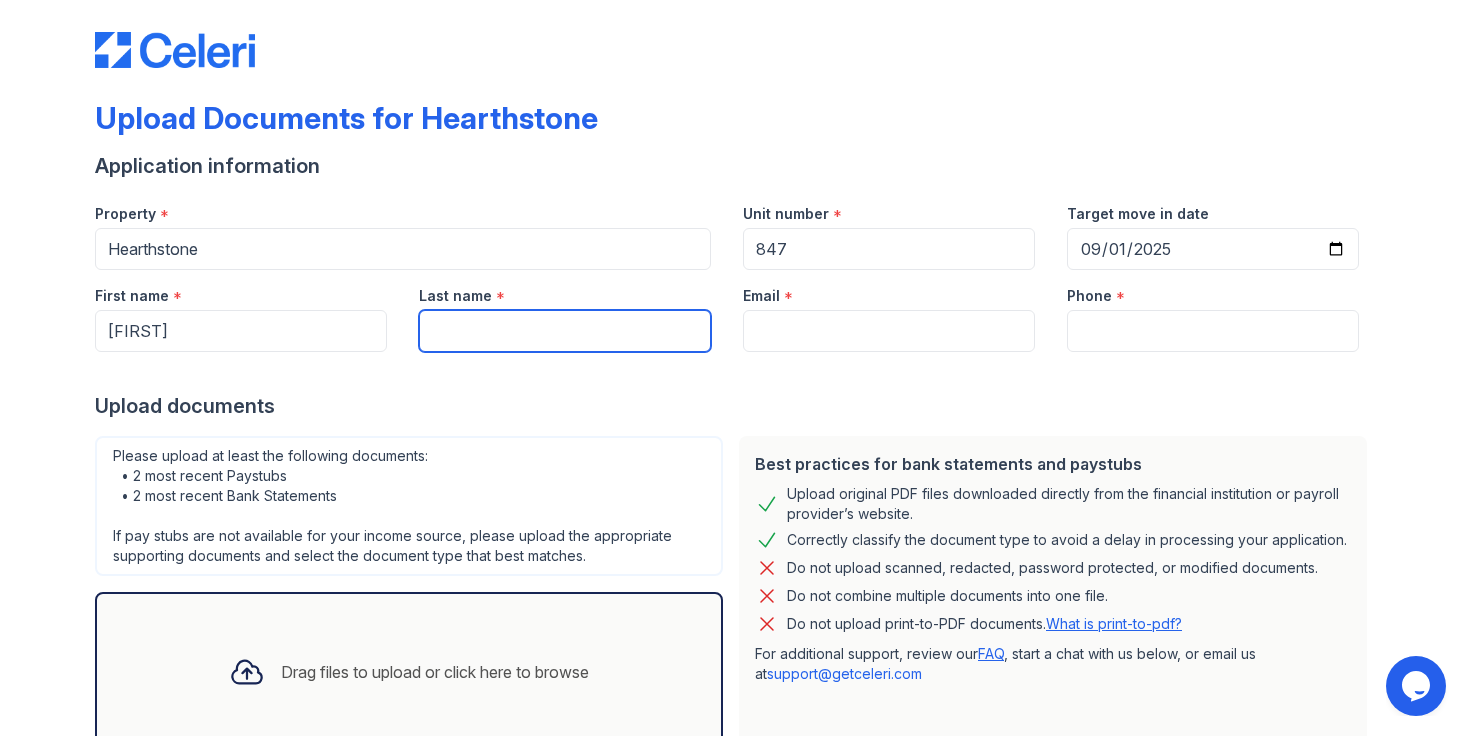 type on "o" 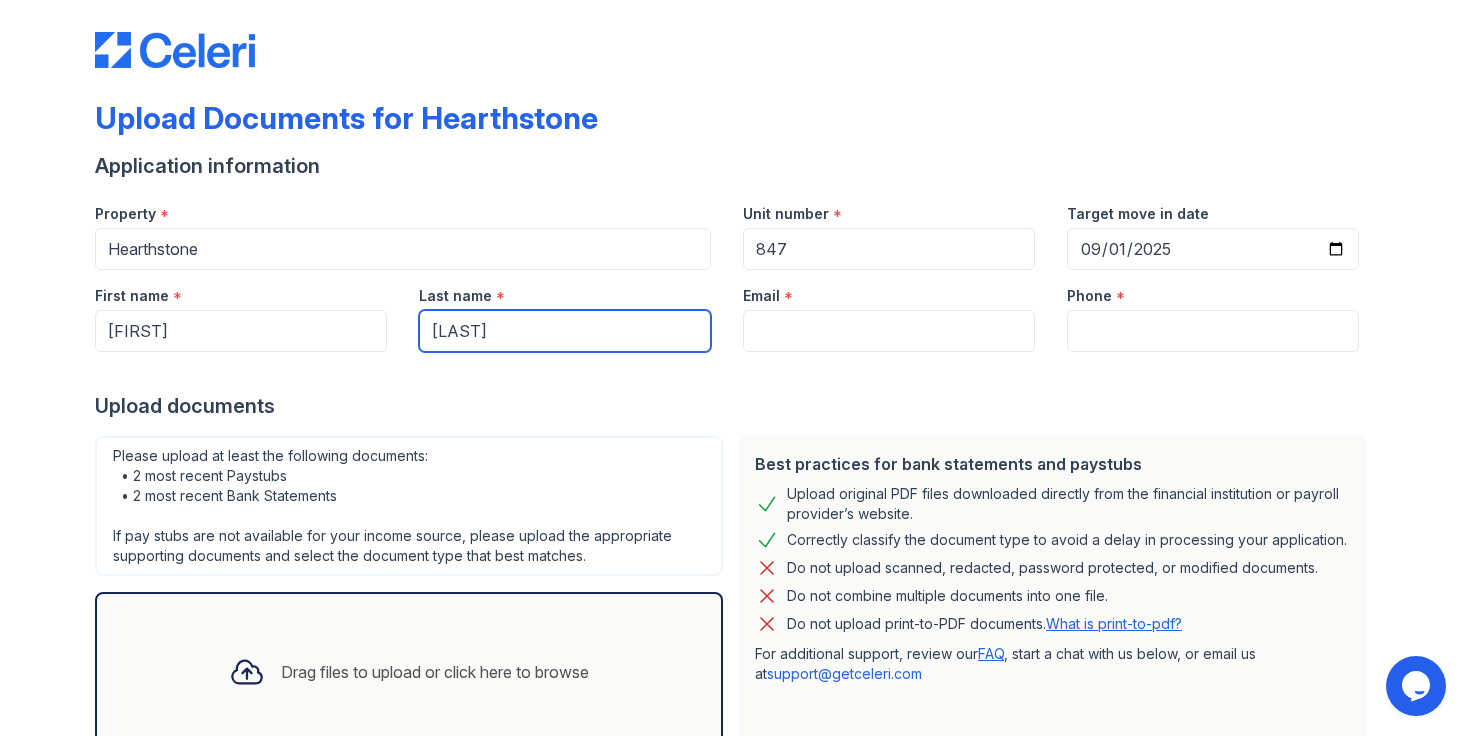 type on "[LAST]" 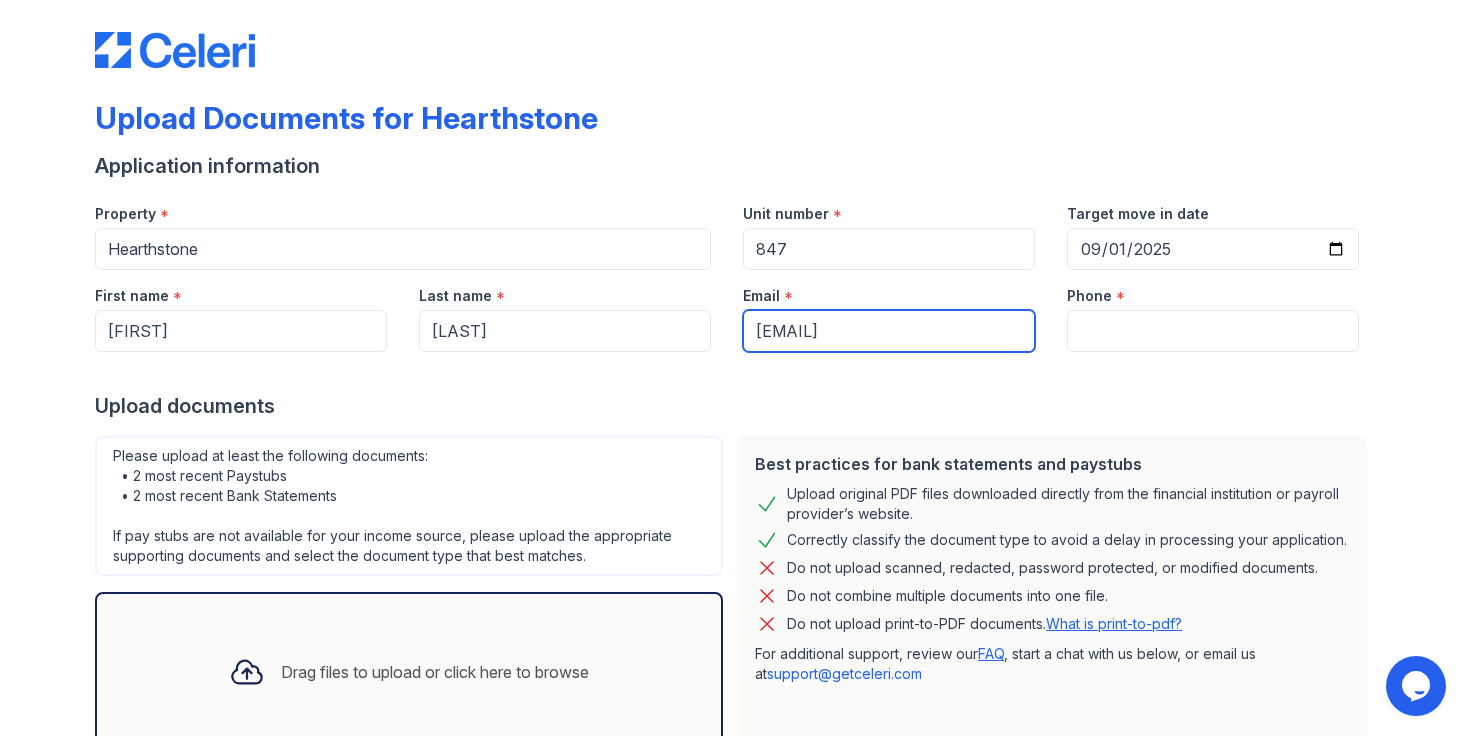 type on "[EMAIL]" 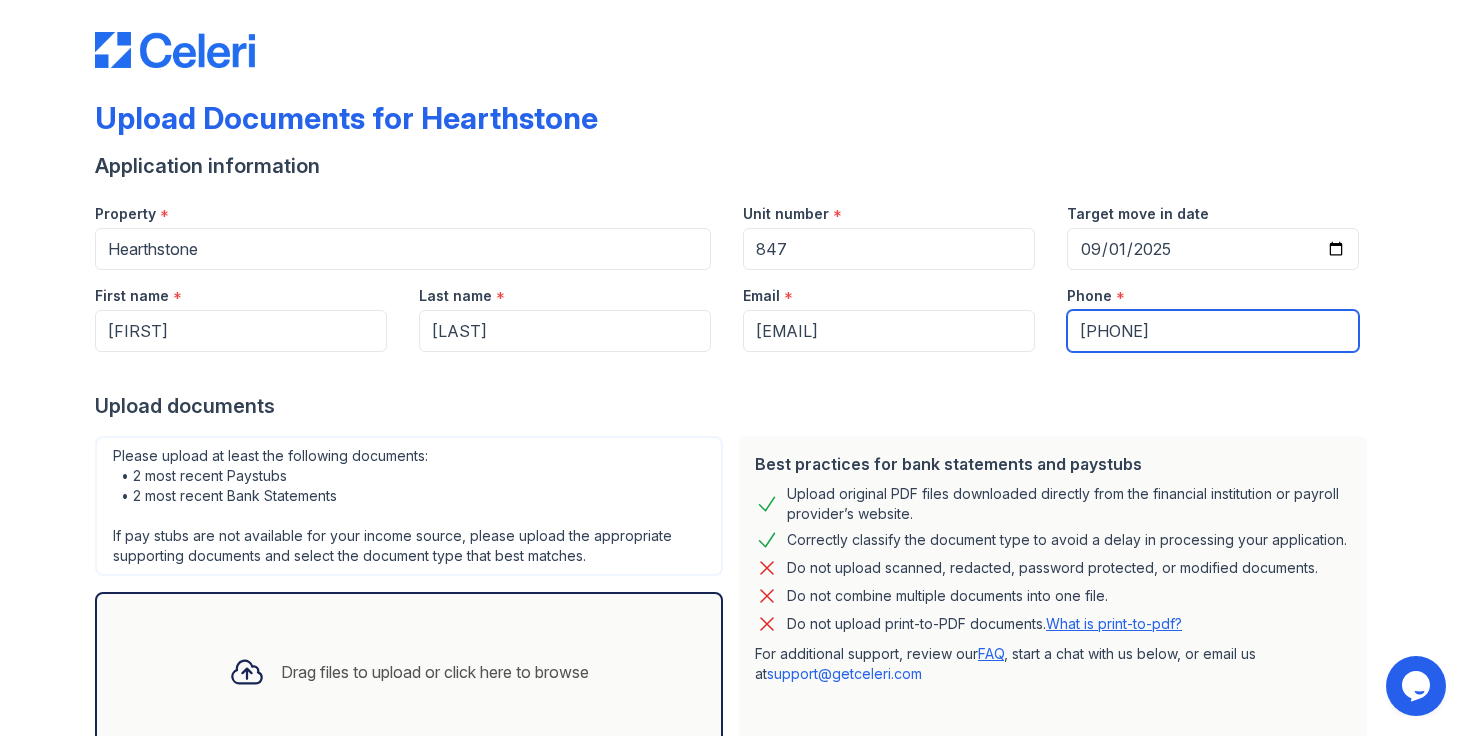 type on "[PHONE]" 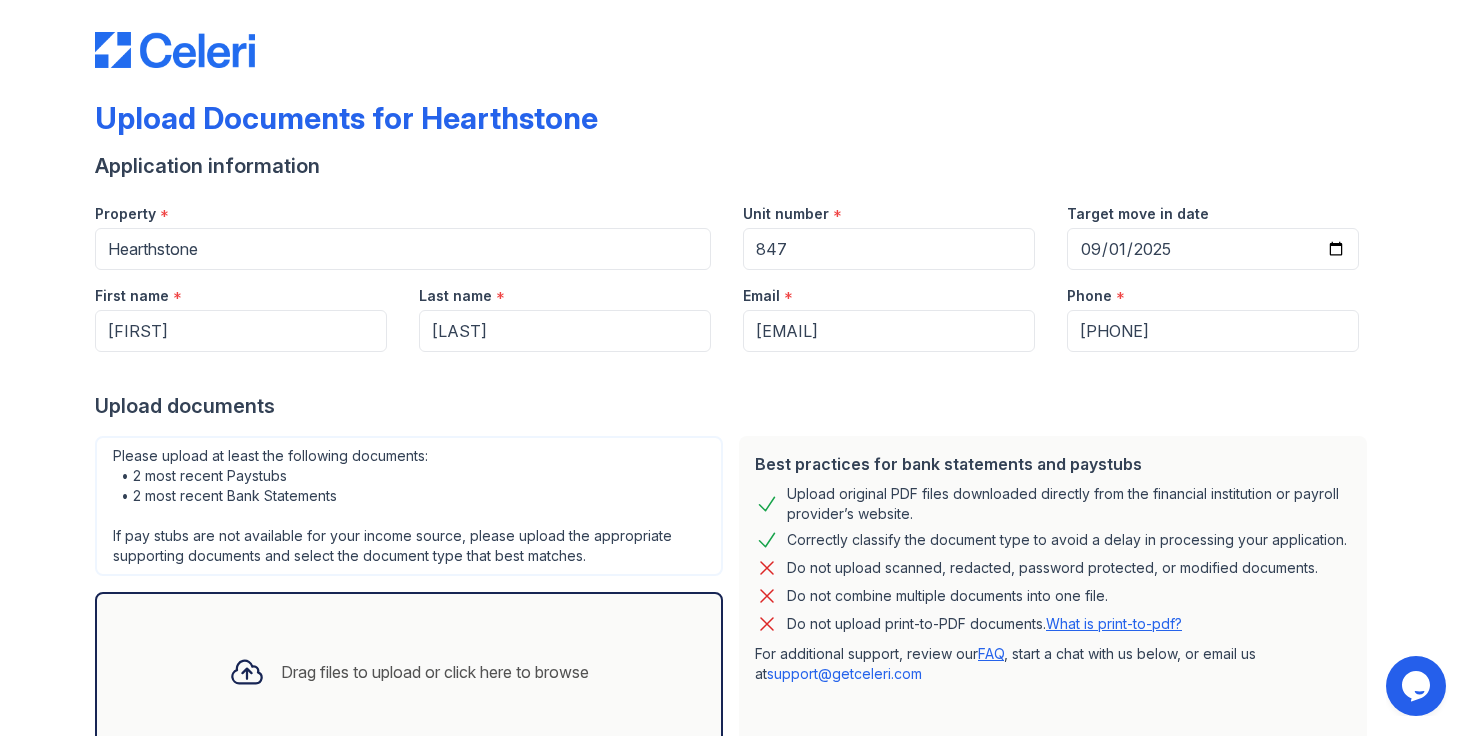 click at bounding box center [735, 372] 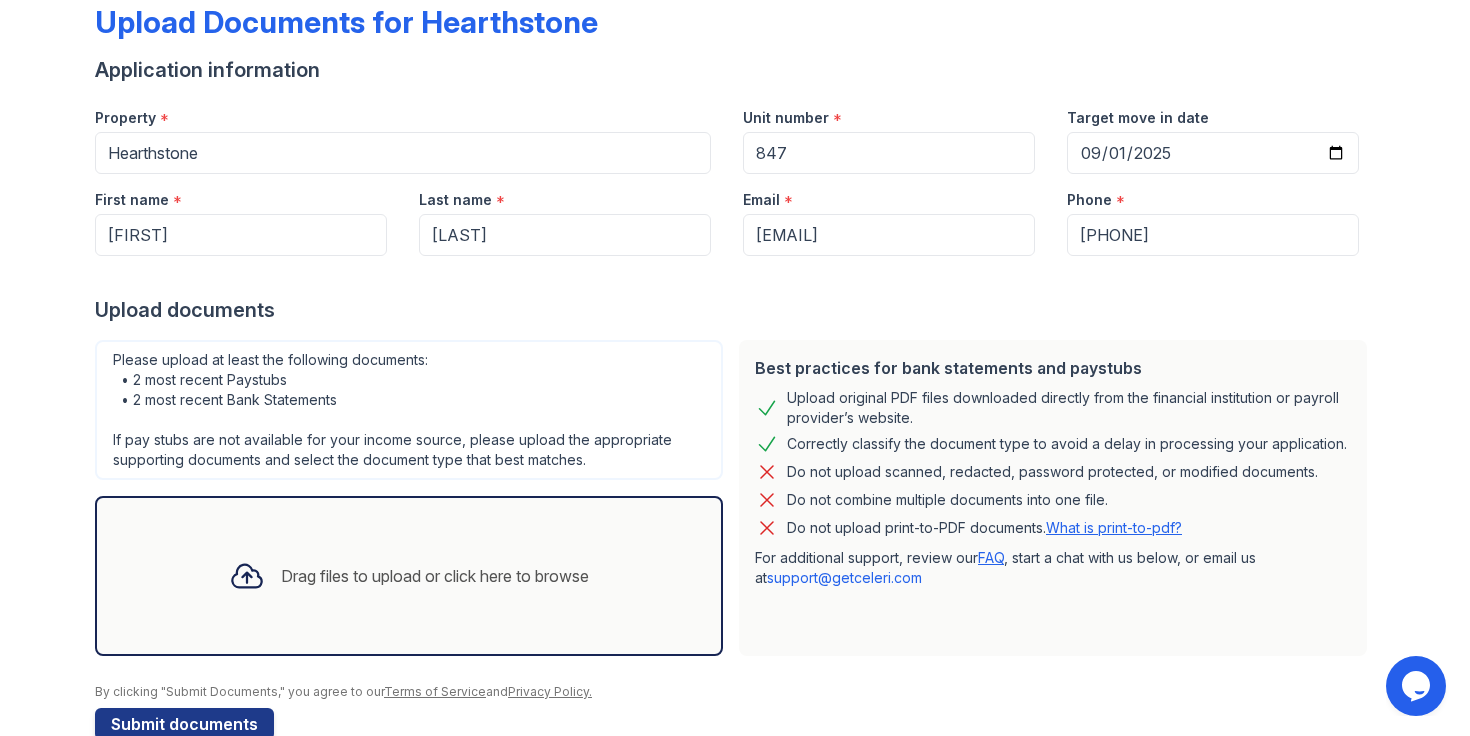 scroll, scrollTop: 156, scrollLeft: 0, axis: vertical 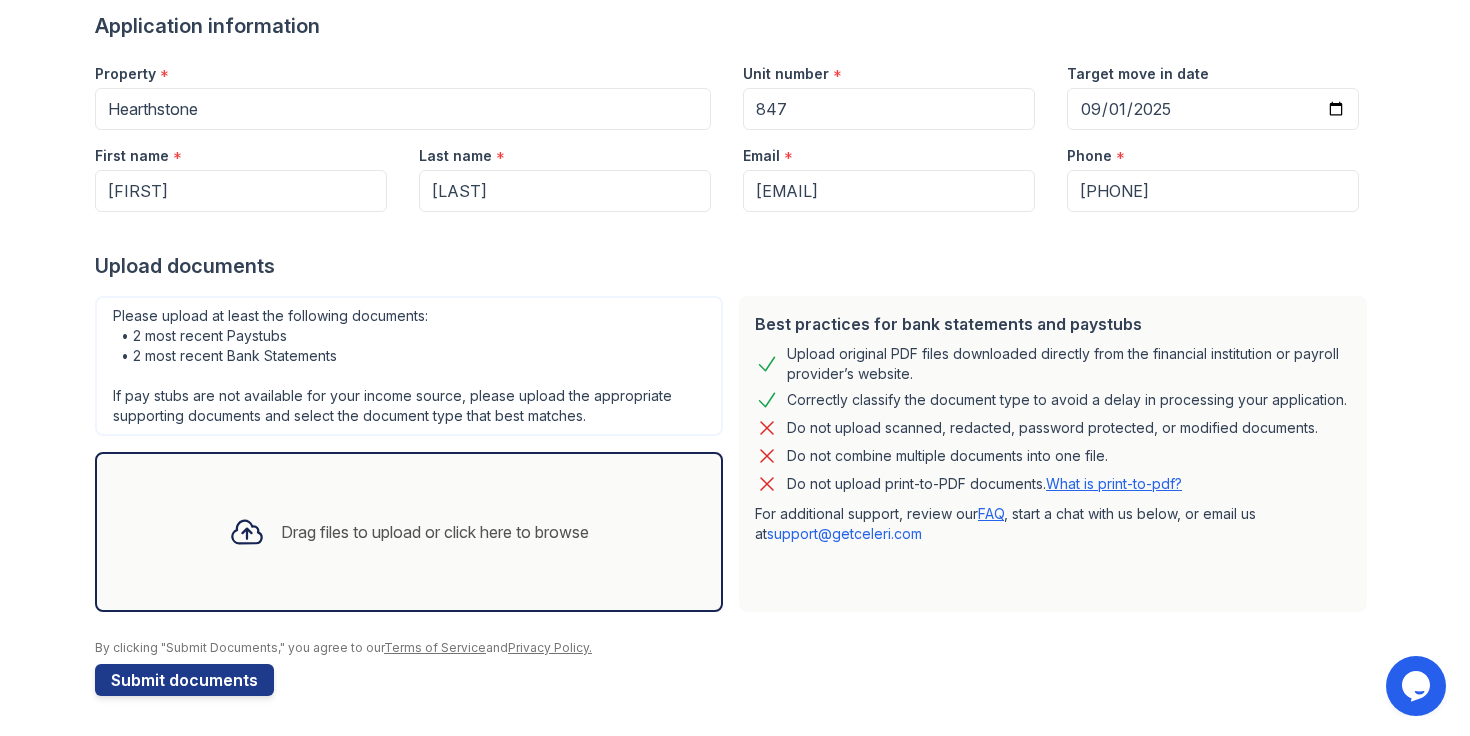 click on "Drag files to upload or click here to browse" at bounding box center (435, 532) 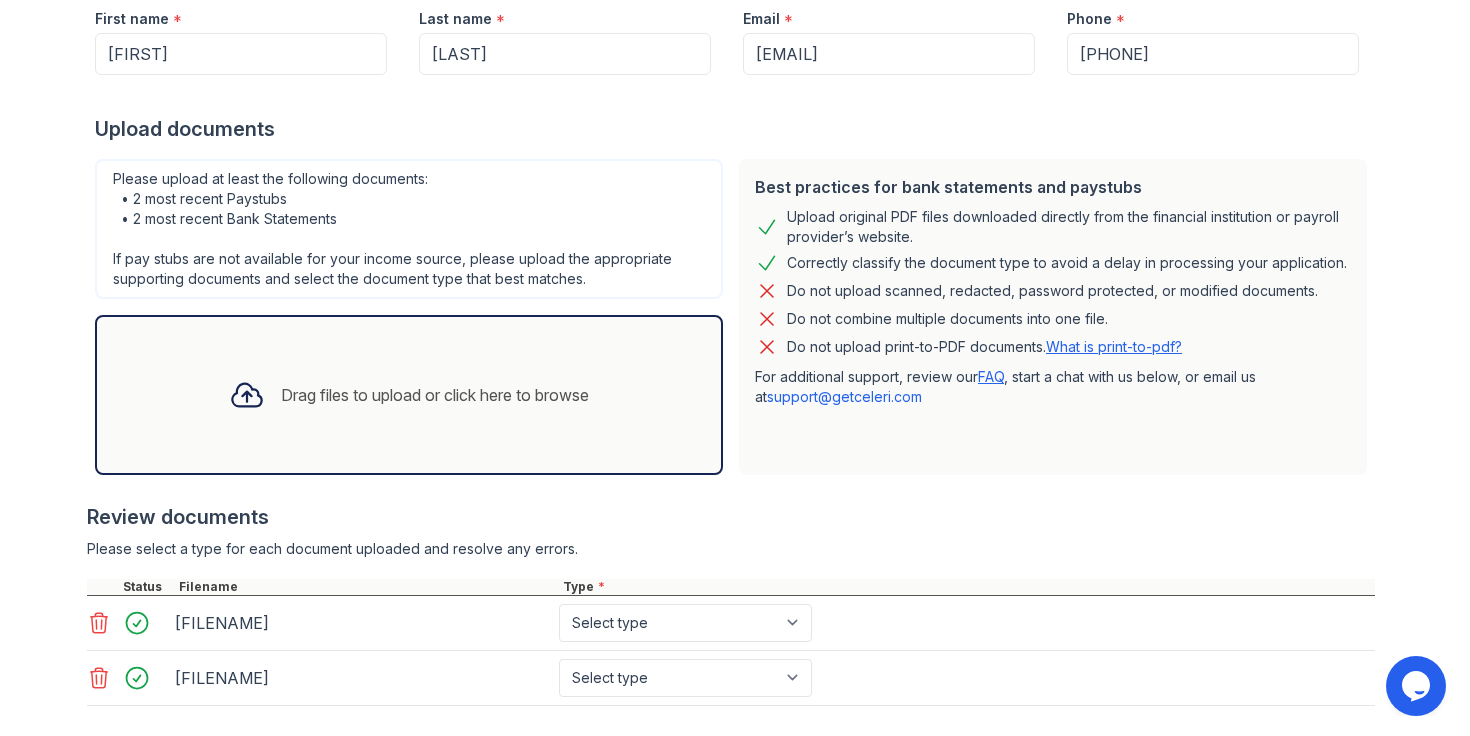 scroll, scrollTop: 365, scrollLeft: 0, axis: vertical 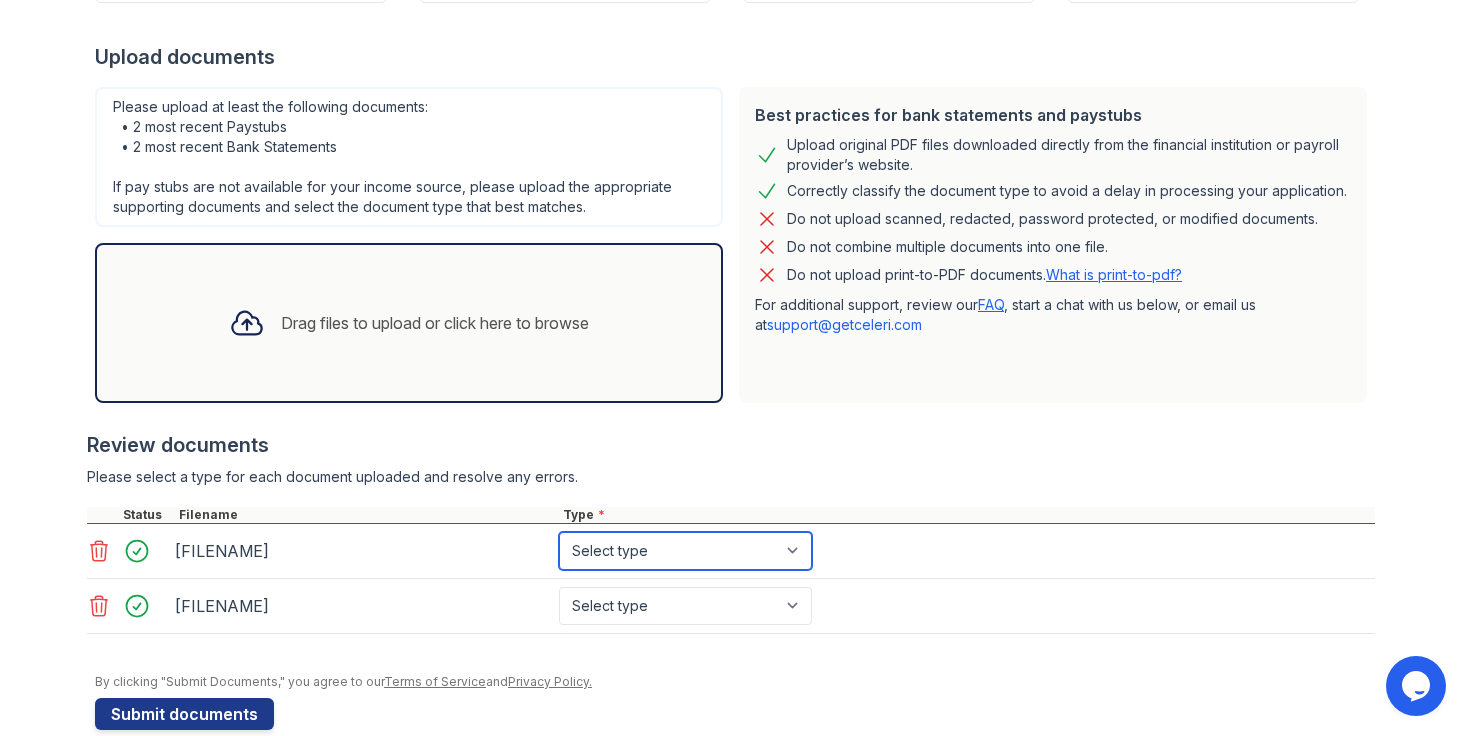 click on "Select type
Paystub
Bank Statement
Offer Letter
Tax Documents
Benefit Award Letter
Investment Account Statement
Other" at bounding box center [685, 551] 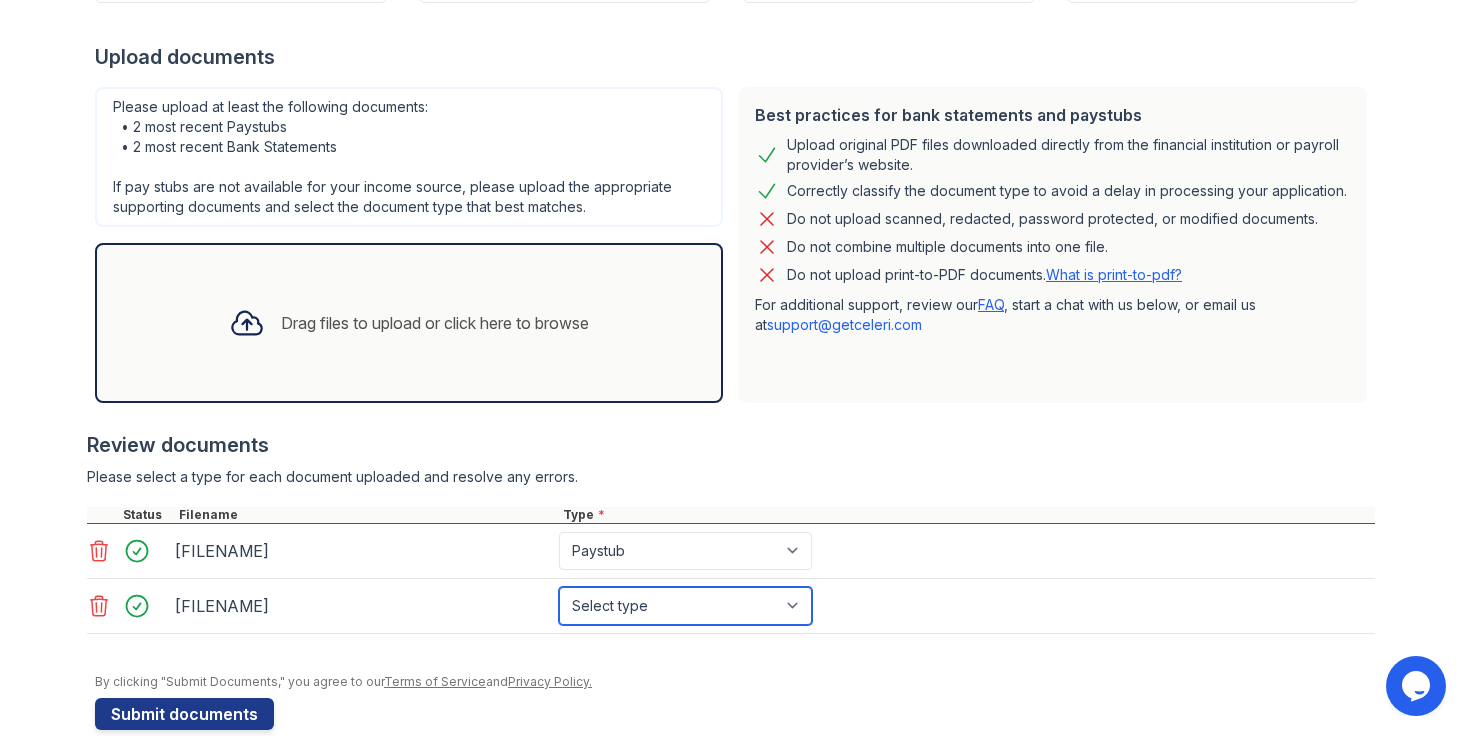 click on "Select type
Paystub
Bank Statement
Offer Letter
Tax Documents
Benefit Award Letter
Investment Account Statement
Other" at bounding box center (685, 606) 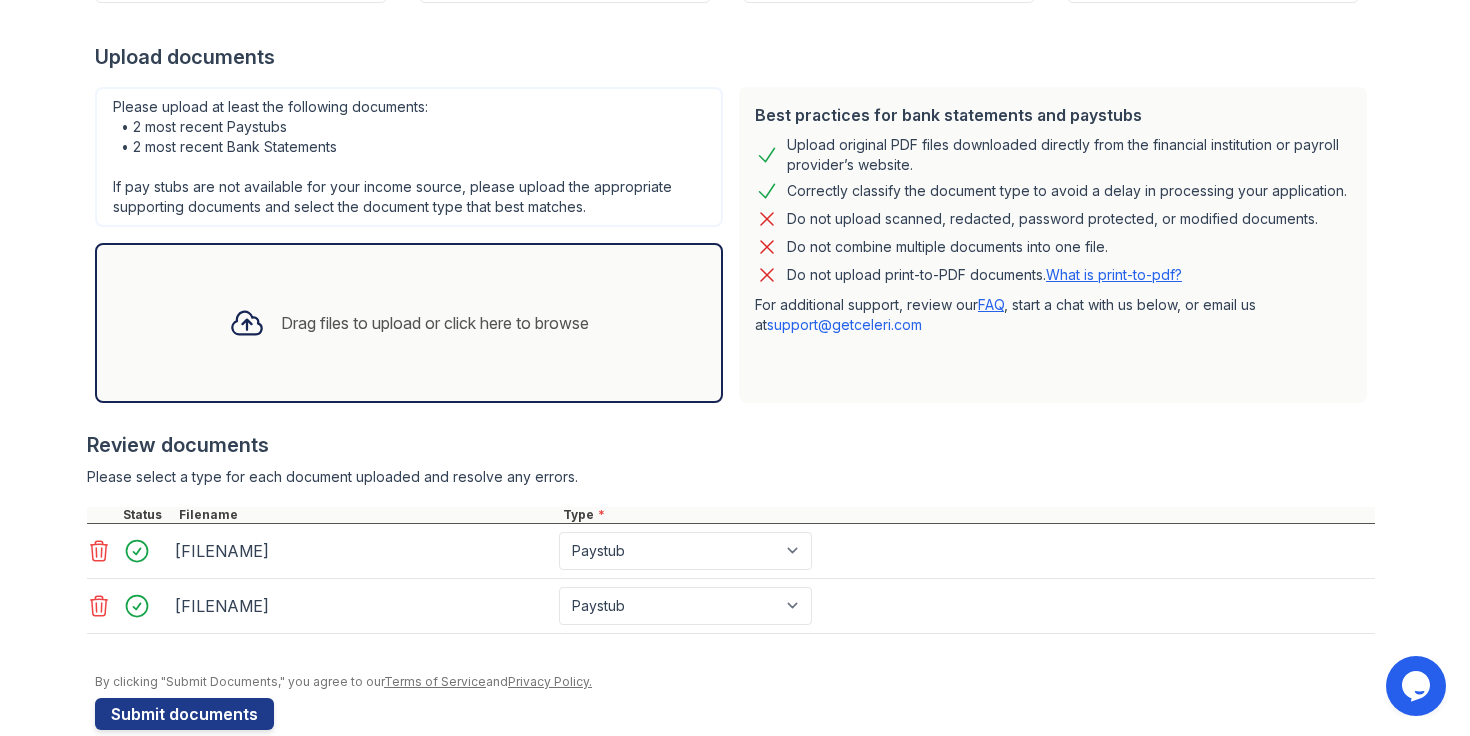 click at bounding box center [731, 497] 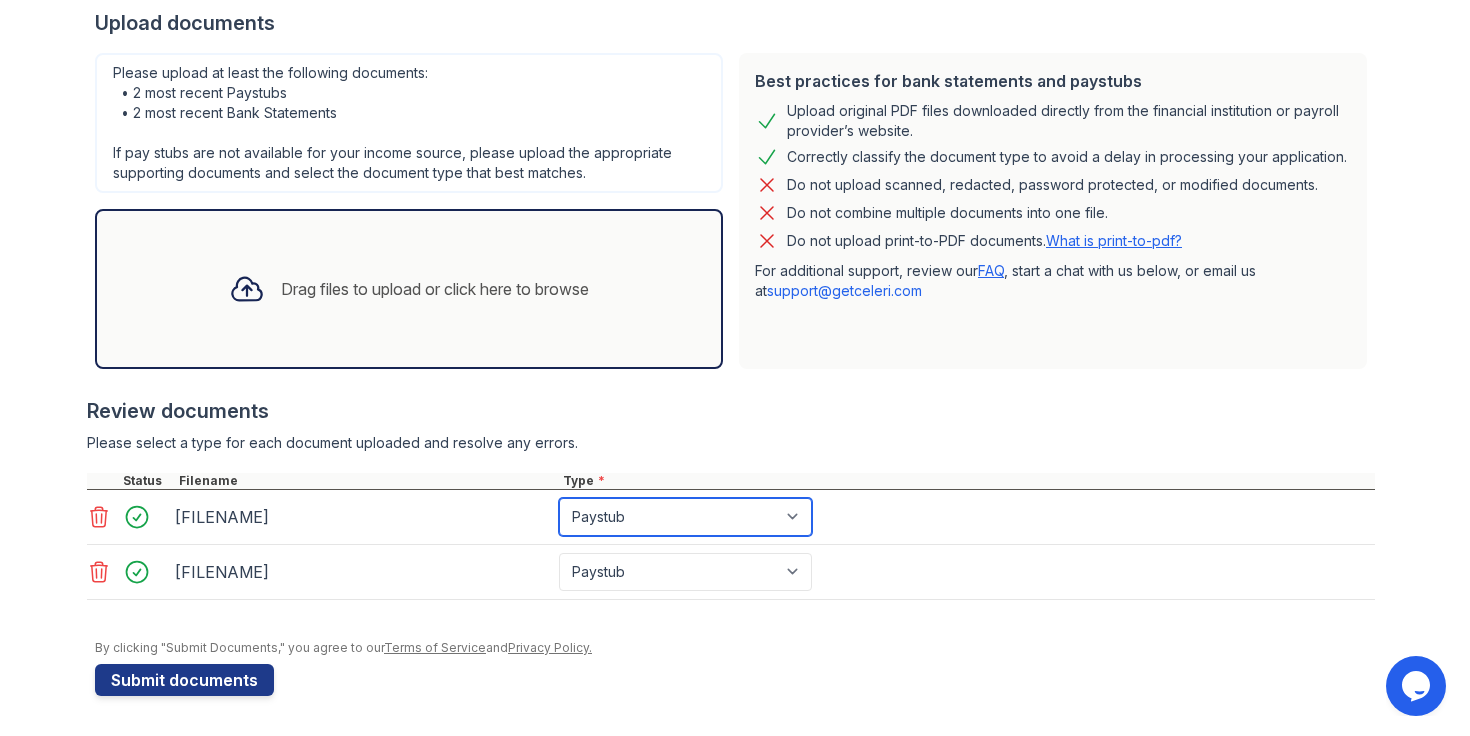 click on "Select type
Paystub
Bank Statement
Offer Letter
Tax Documents
Benefit Award Letter
Investment Account Statement
Other" at bounding box center (685, 517) 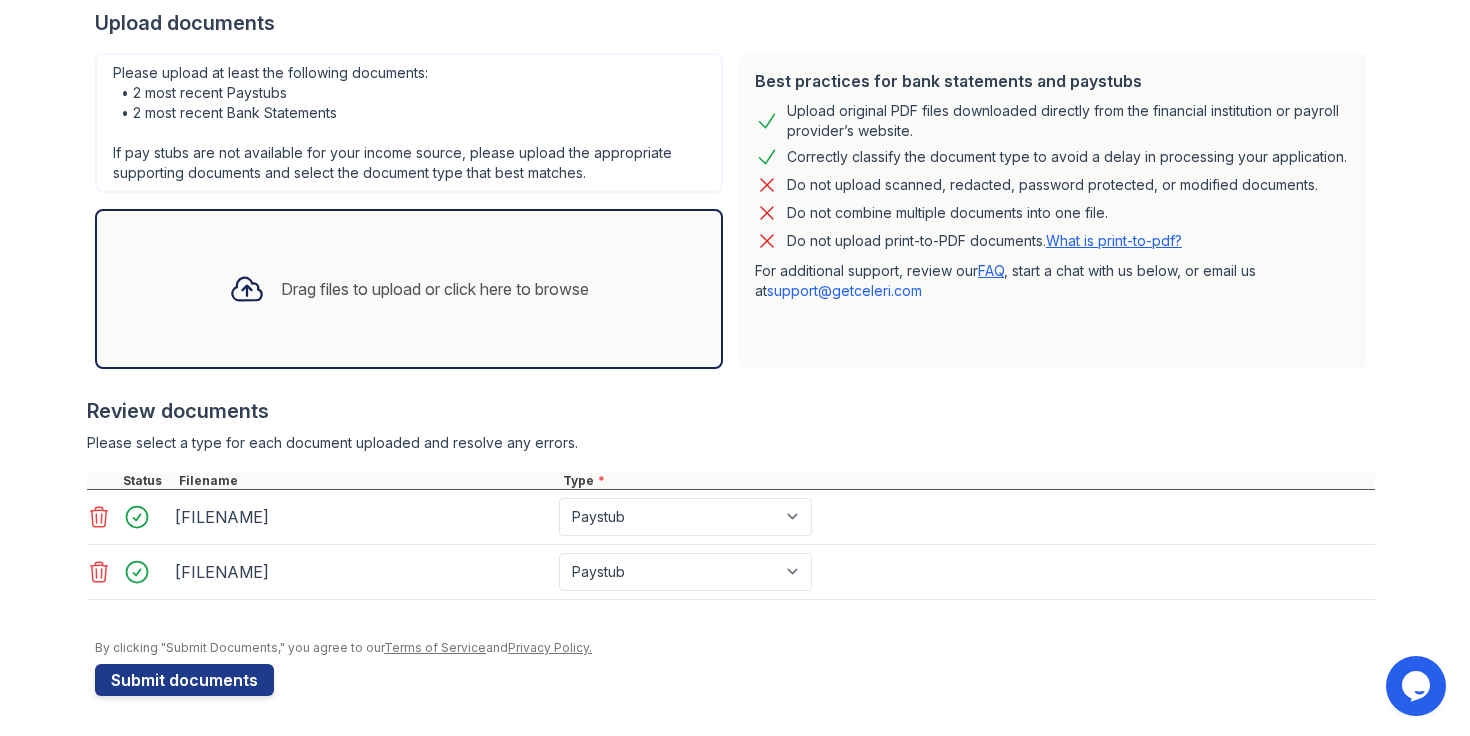 click on "Review documents" at bounding box center (731, 411) 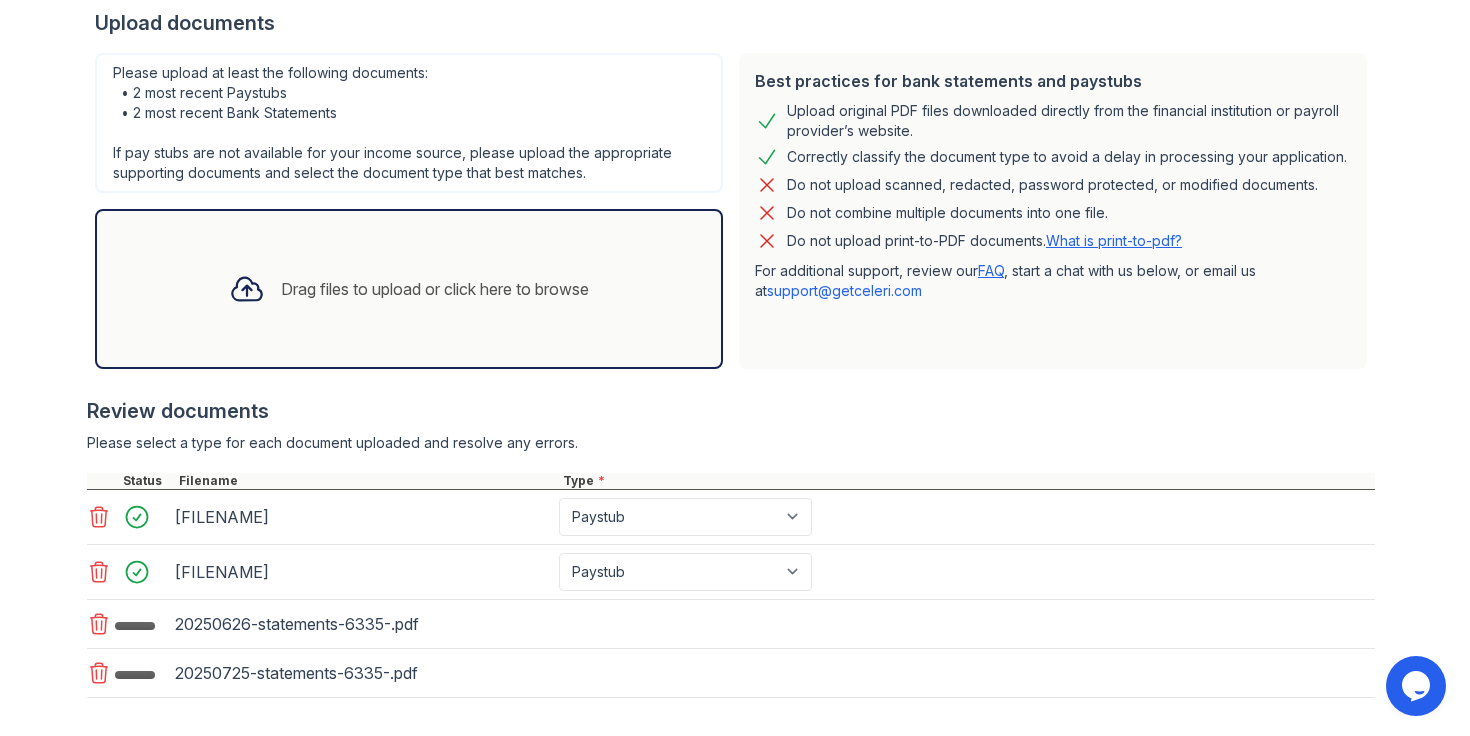 scroll, scrollTop: 509, scrollLeft: 0, axis: vertical 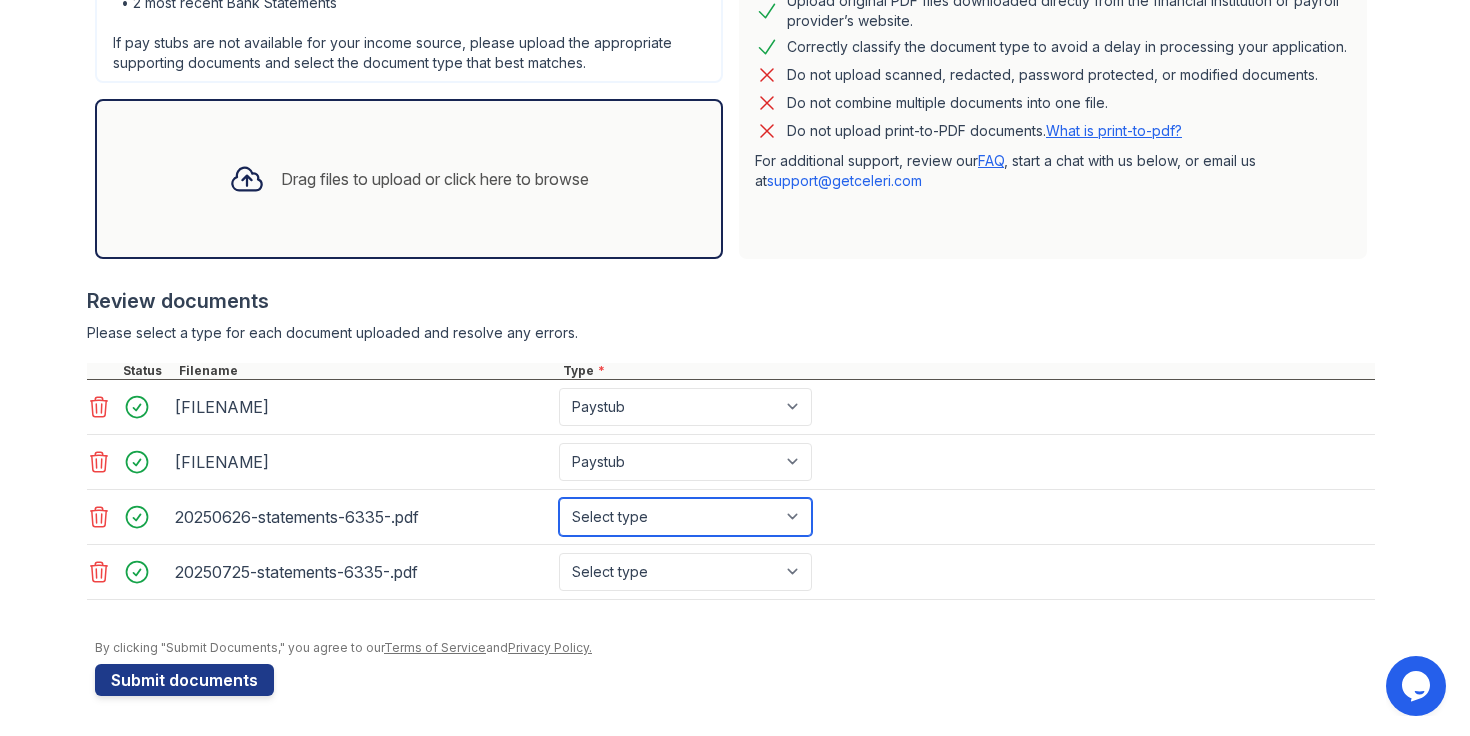 click on "Select type
Paystub
Bank Statement
Offer Letter
Tax Documents
Benefit Award Letter
Investment Account Statement
Other" at bounding box center [685, 517] 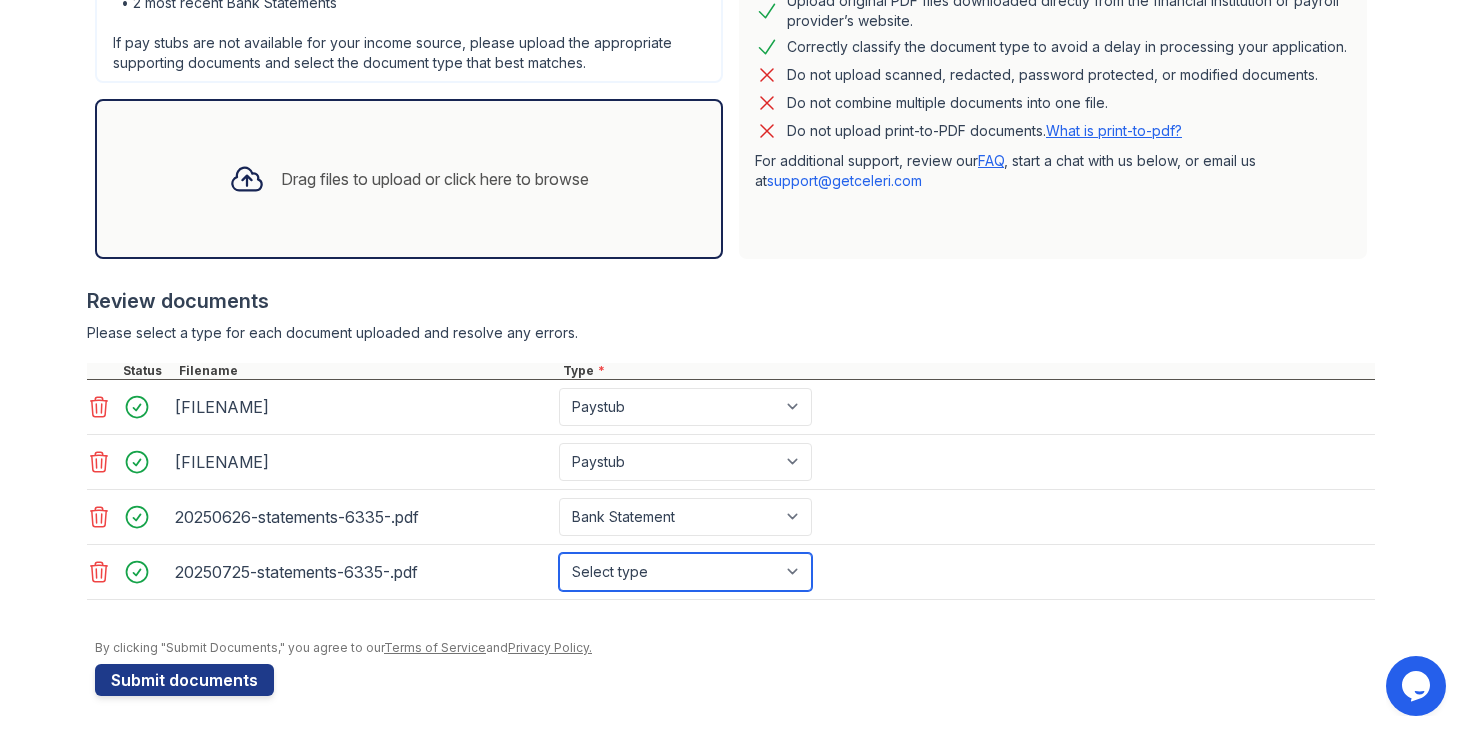 click on "Select type
Paystub
Bank Statement
Offer Letter
Tax Documents
Benefit Award Letter
Investment Account Statement
Other" at bounding box center [685, 572] 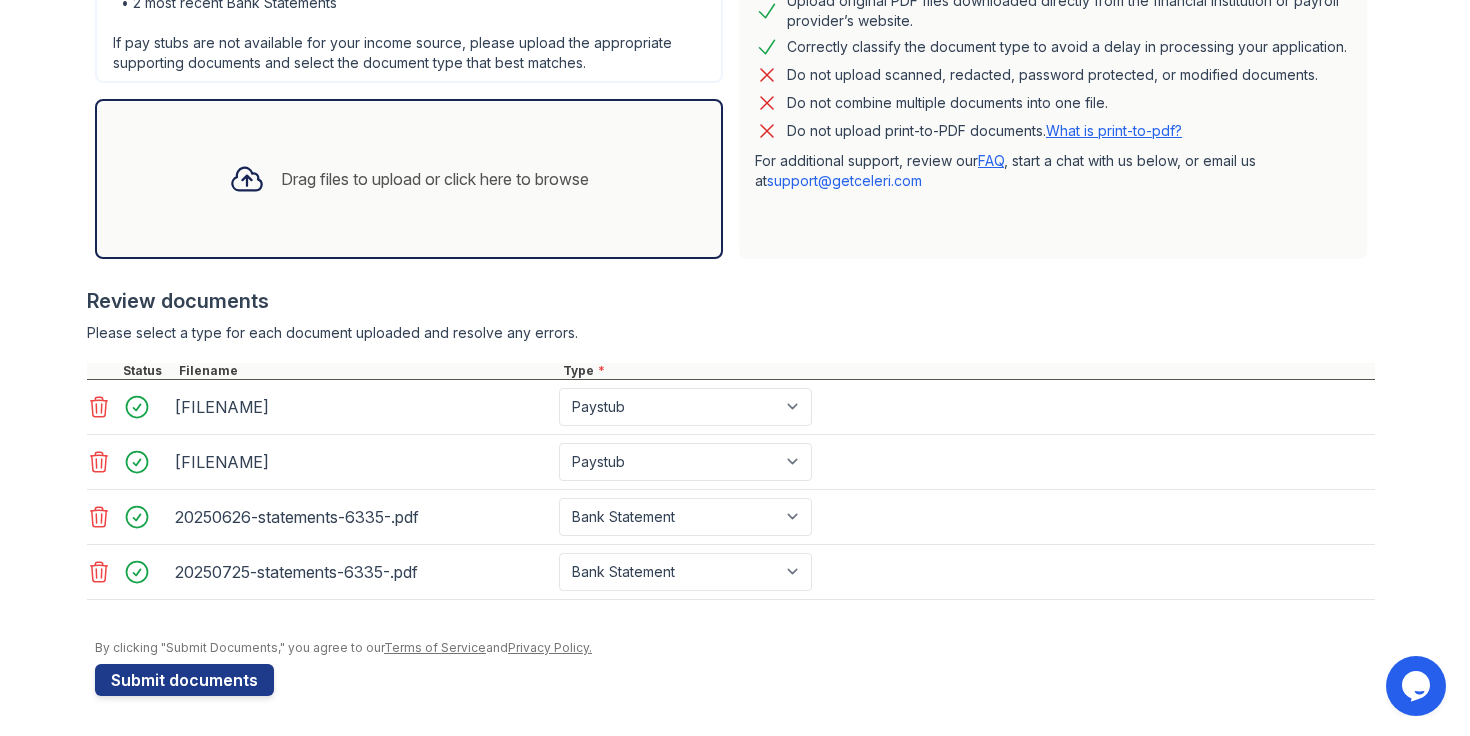 click at bounding box center (731, 277) 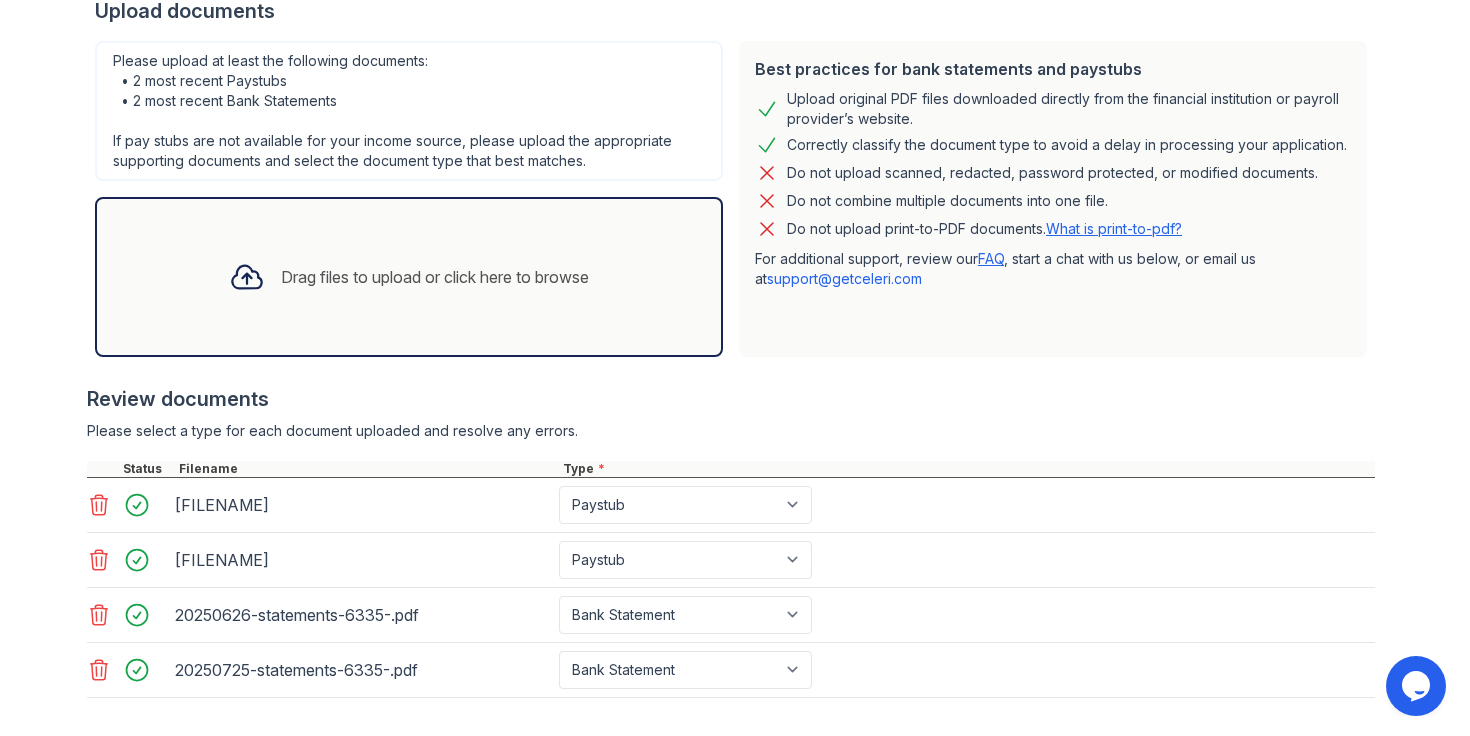 scroll, scrollTop: 456, scrollLeft: 0, axis: vertical 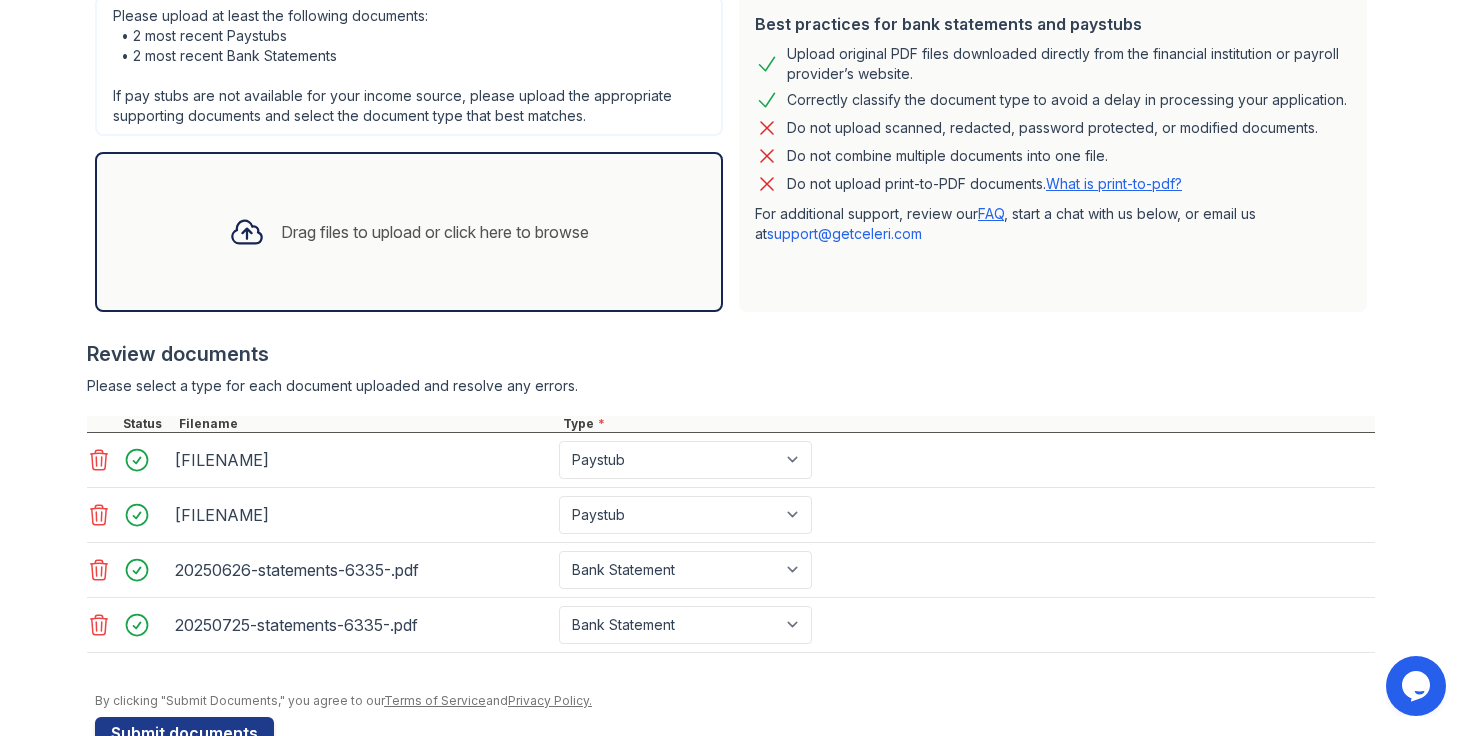 click on "Drag files to upload or click here to browse" at bounding box center (435, 232) 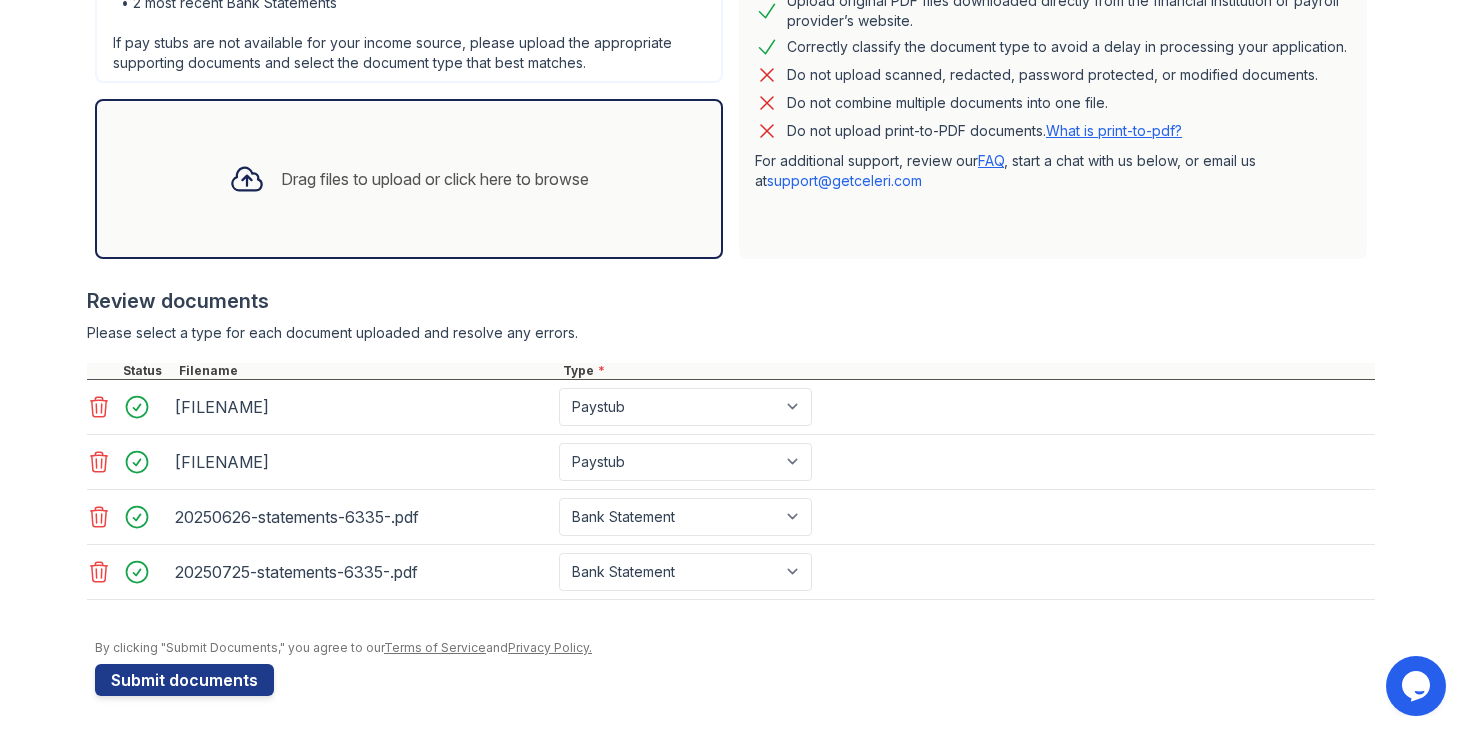 click at bounding box center [731, 277] 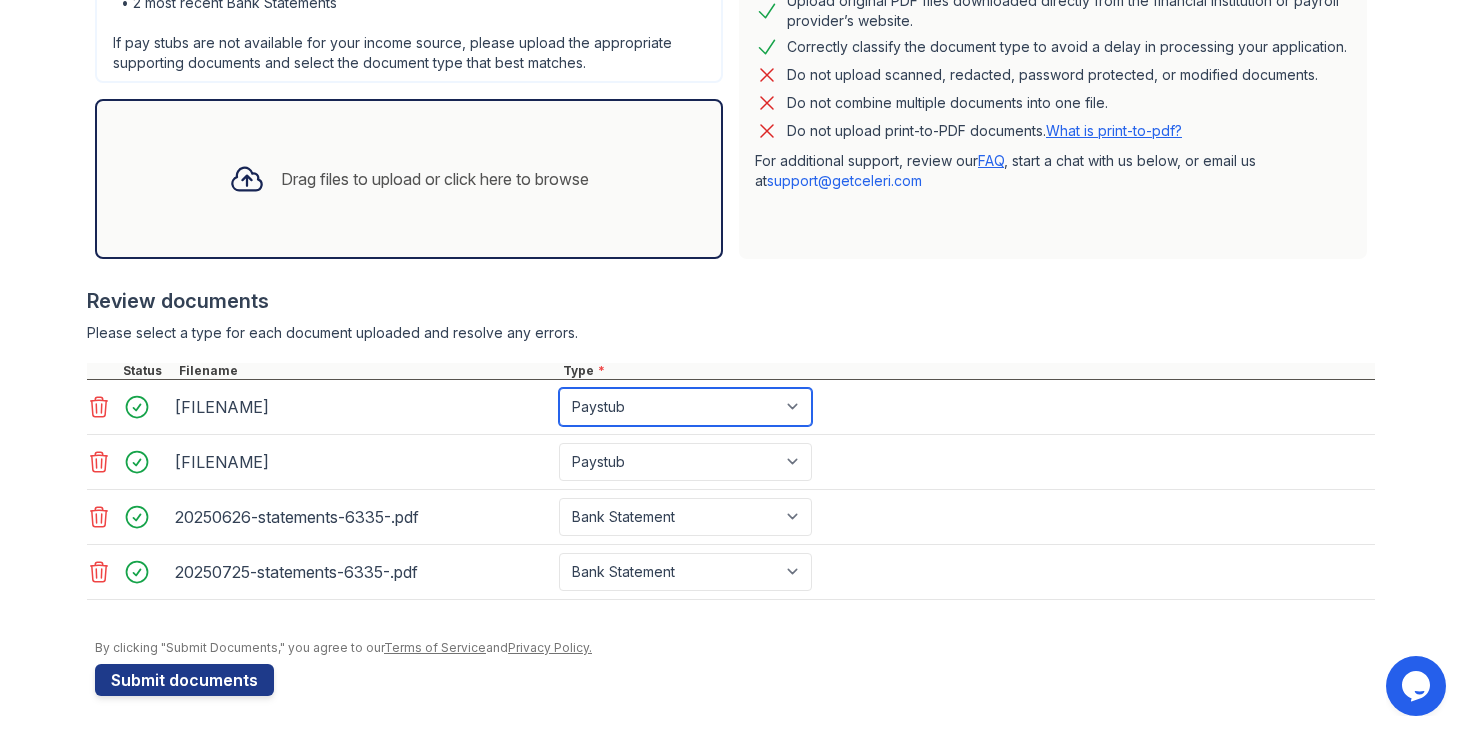 click on "Select type
Paystub
Bank Statement
Offer Letter
Tax Documents
Benefit Award Letter
Investment Account Statement
Other" at bounding box center [685, 407] 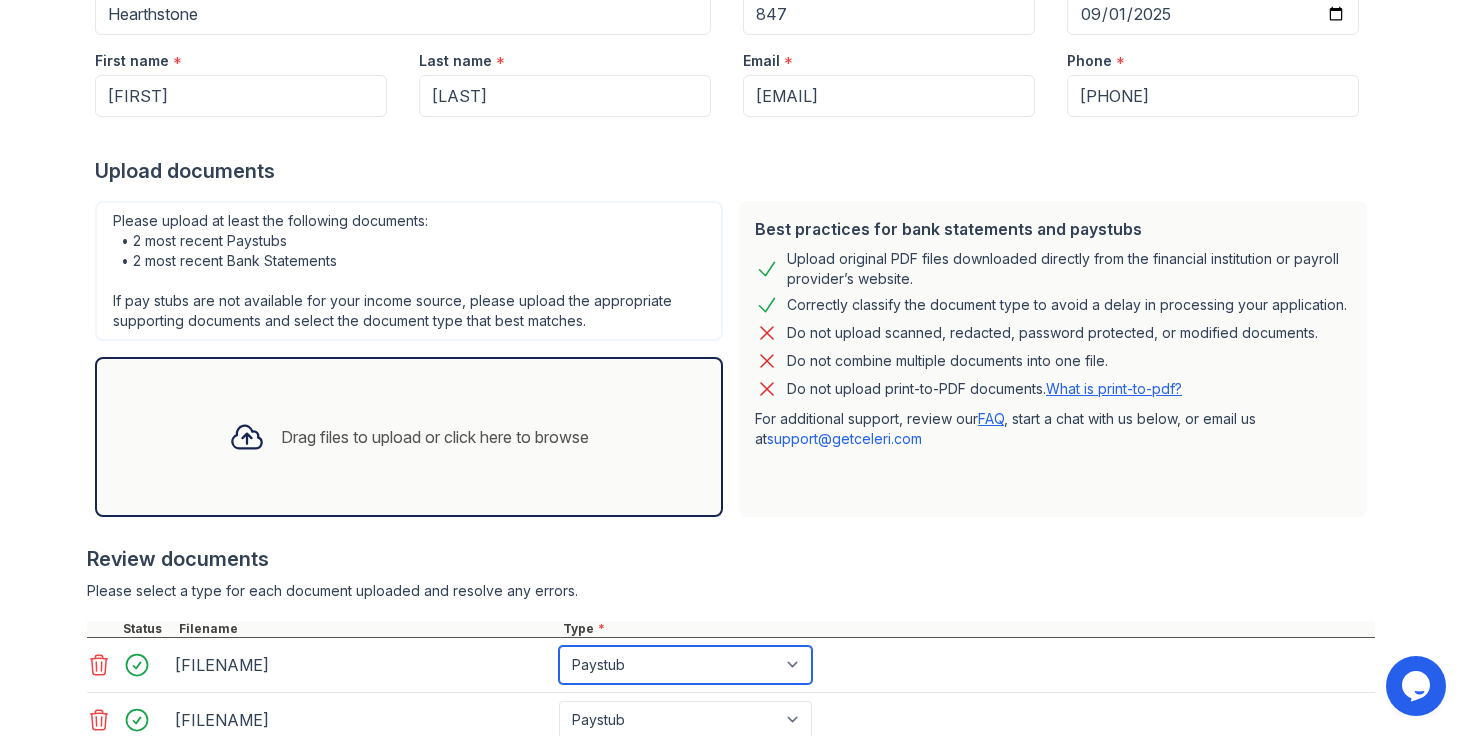 scroll, scrollTop: 241, scrollLeft: 0, axis: vertical 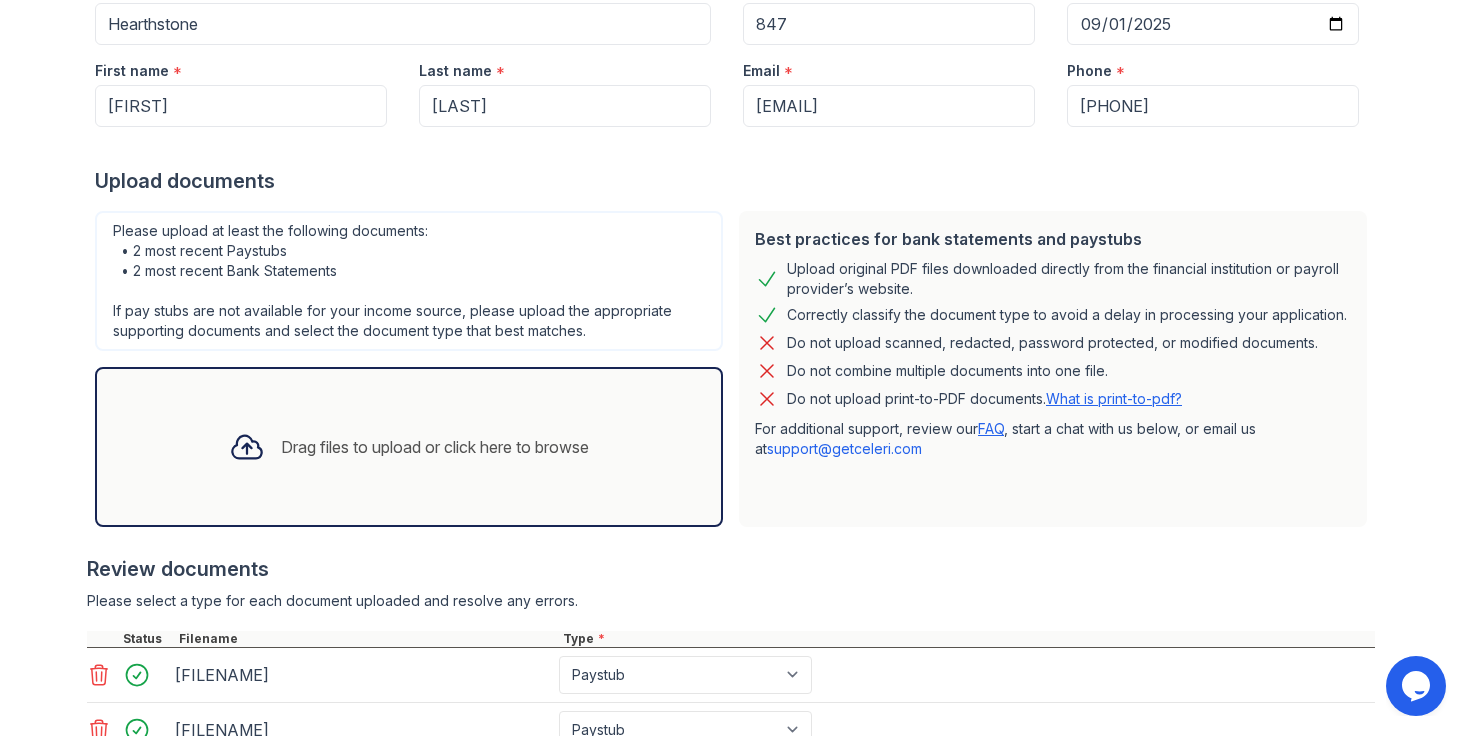 click on "Drag files to upload or click here to browse" at bounding box center [435, 447] 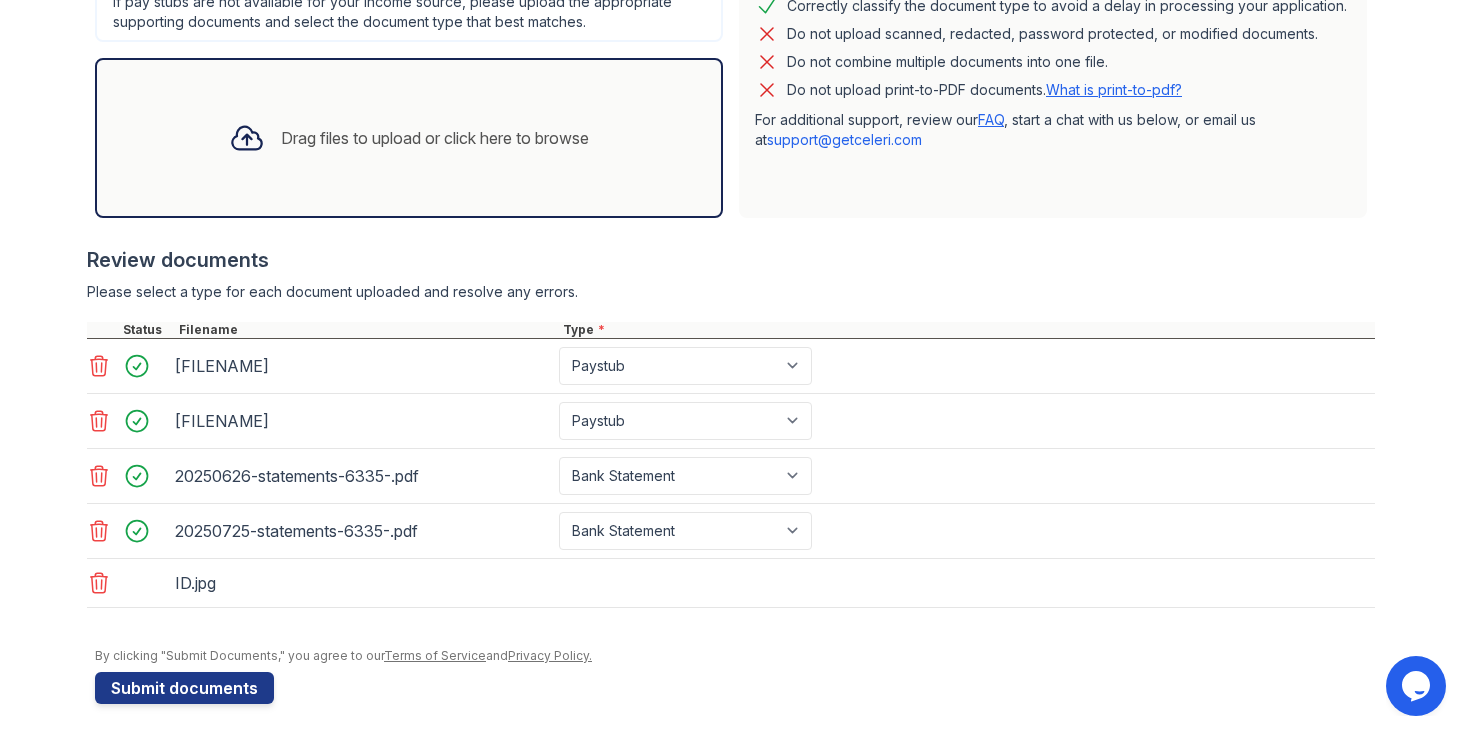 scroll, scrollTop: 558, scrollLeft: 0, axis: vertical 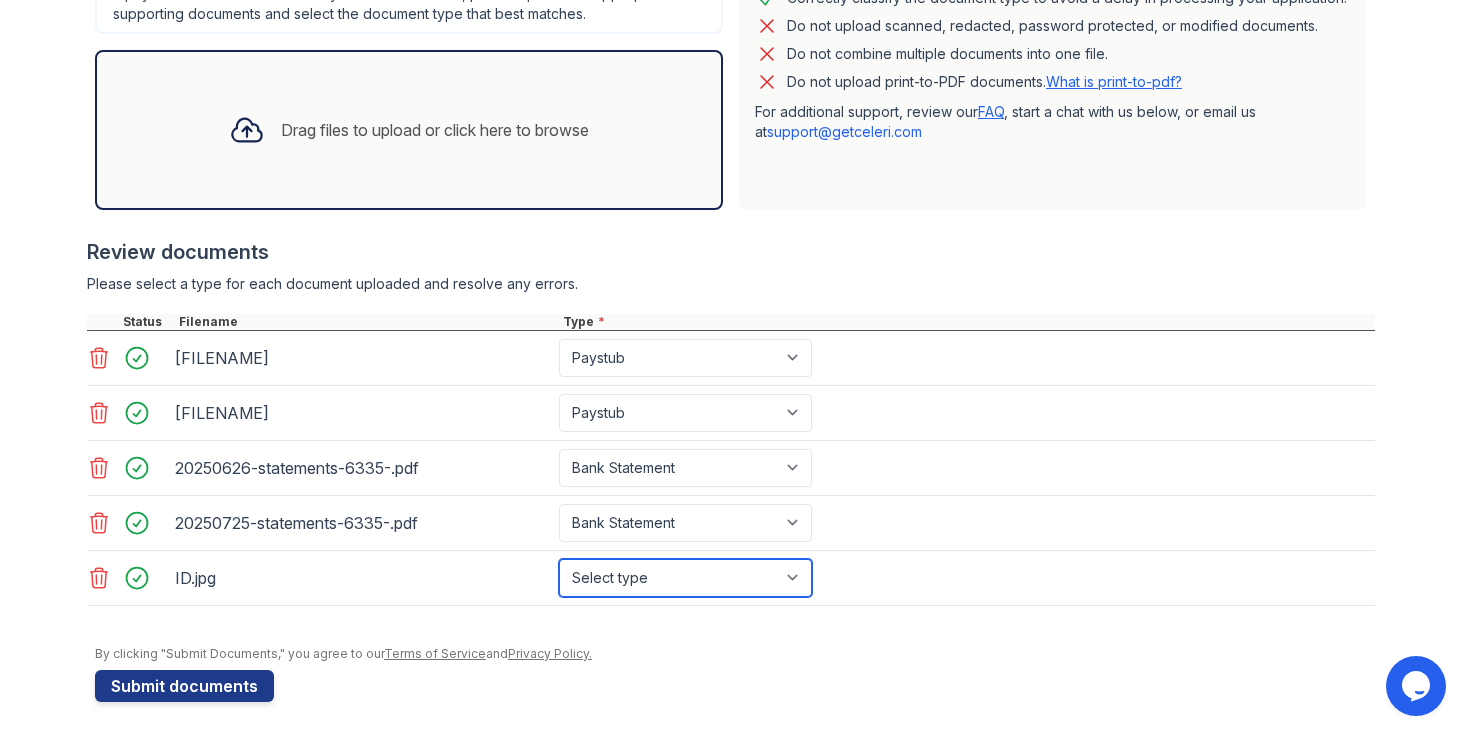 click on "Select type
Paystub
Bank Statement
Offer Letter
Tax Documents
Benefit Award Letter
Investment Account Statement
Other" at bounding box center [685, 578] 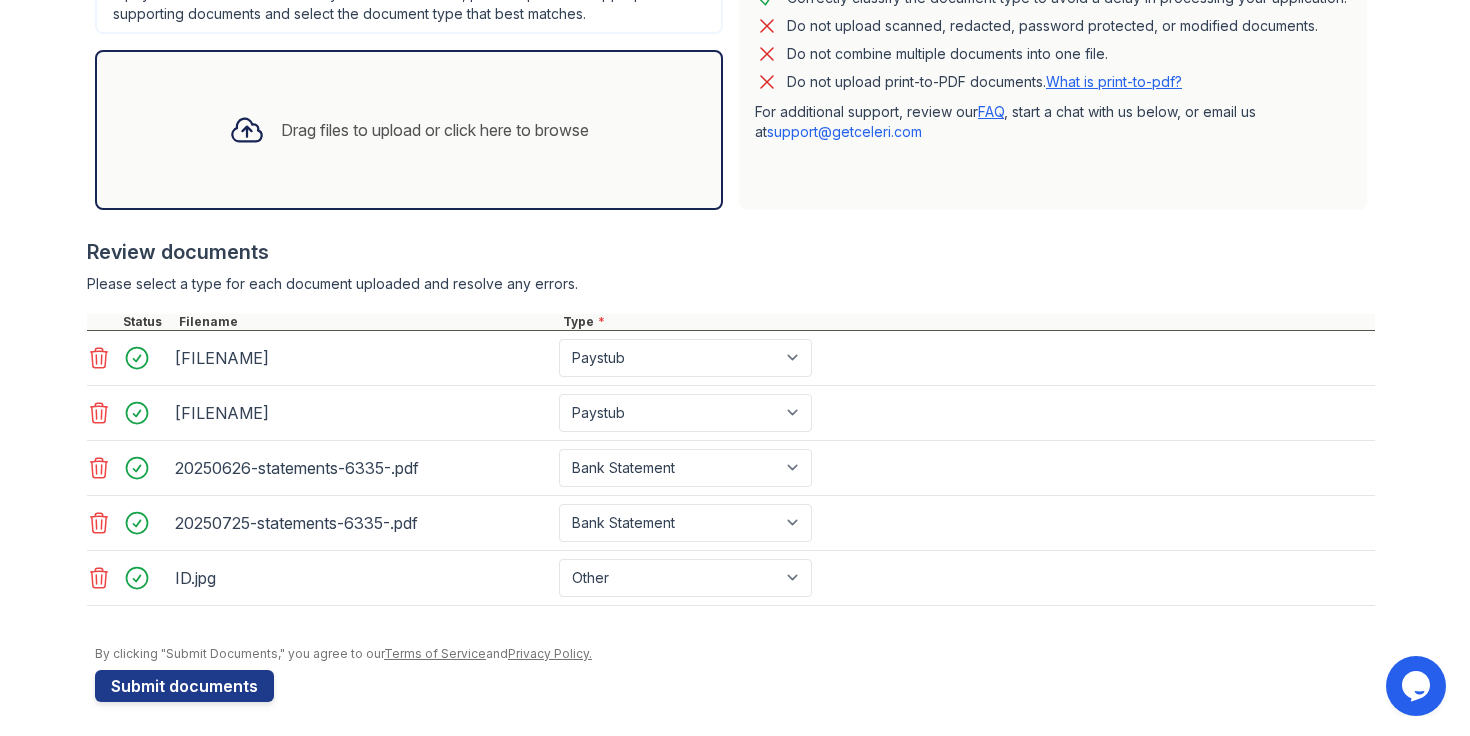 click on "Application information
Property
*
Hearthstone
Unit number
*
847
Target move in date
2025-09-01
First name
*
[FIRST]
Last name
*
[LAST]
Email
*
[EMAIL]
Phone
*
[PHONE]
Upload documents
Best practices for bank statements and paystubs
Upload original PDF files downloaded directly from the financial institution or payroll provider’s website.
Correctly classify the document type to avoid a delay in processing your application.
Do not upload scanned, redacted, password protected, or modified documents.
Do not combine multiple documents into one file.
Do not upload print-to-PDF documents.
What is print-to-pdf?
For additional support, review our
FAQ ,
start a chat with us below, or email us at
support@example.com" at bounding box center (735, 156) 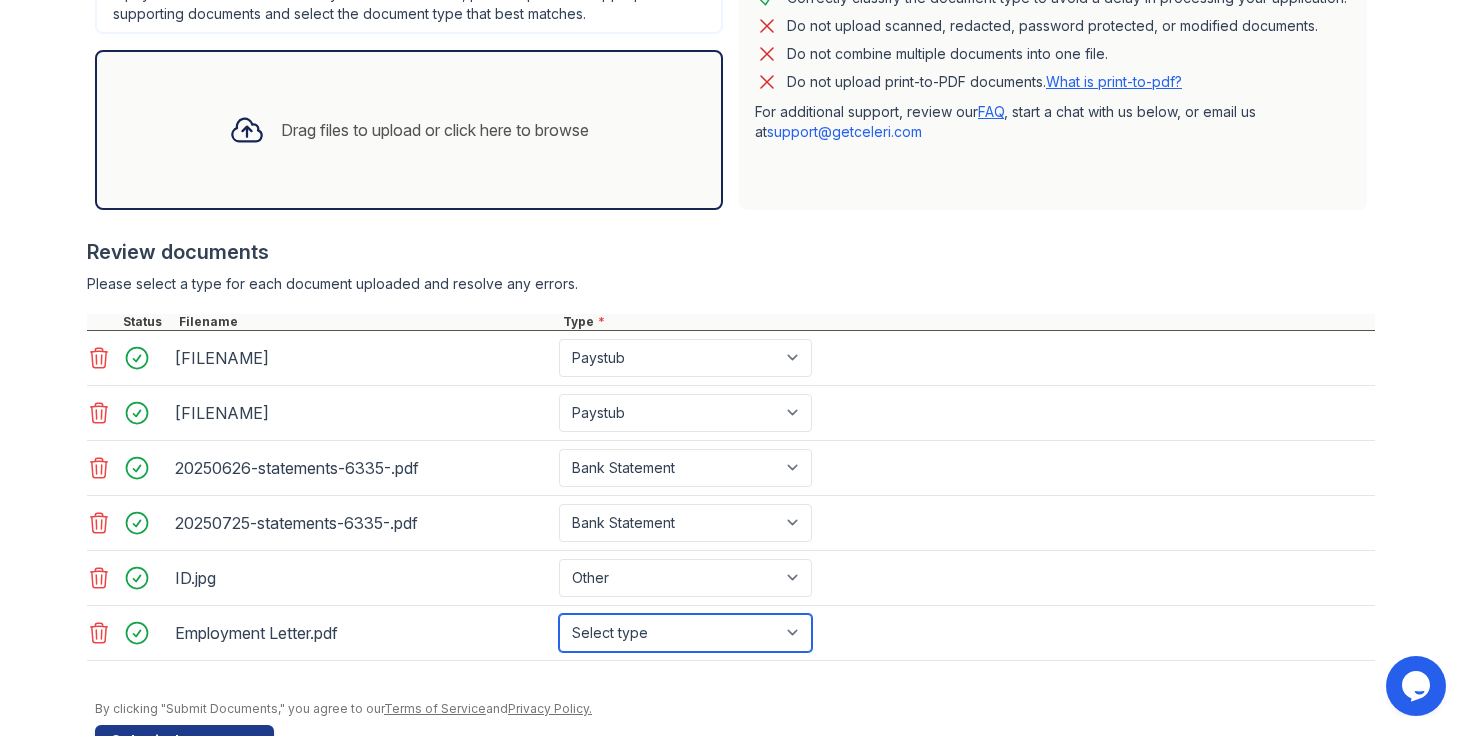click on "Select type
Paystub
Bank Statement
Offer Letter
Tax Documents
Benefit Award Letter
Investment Account Statement
Other" at bounding box center (685, 633) 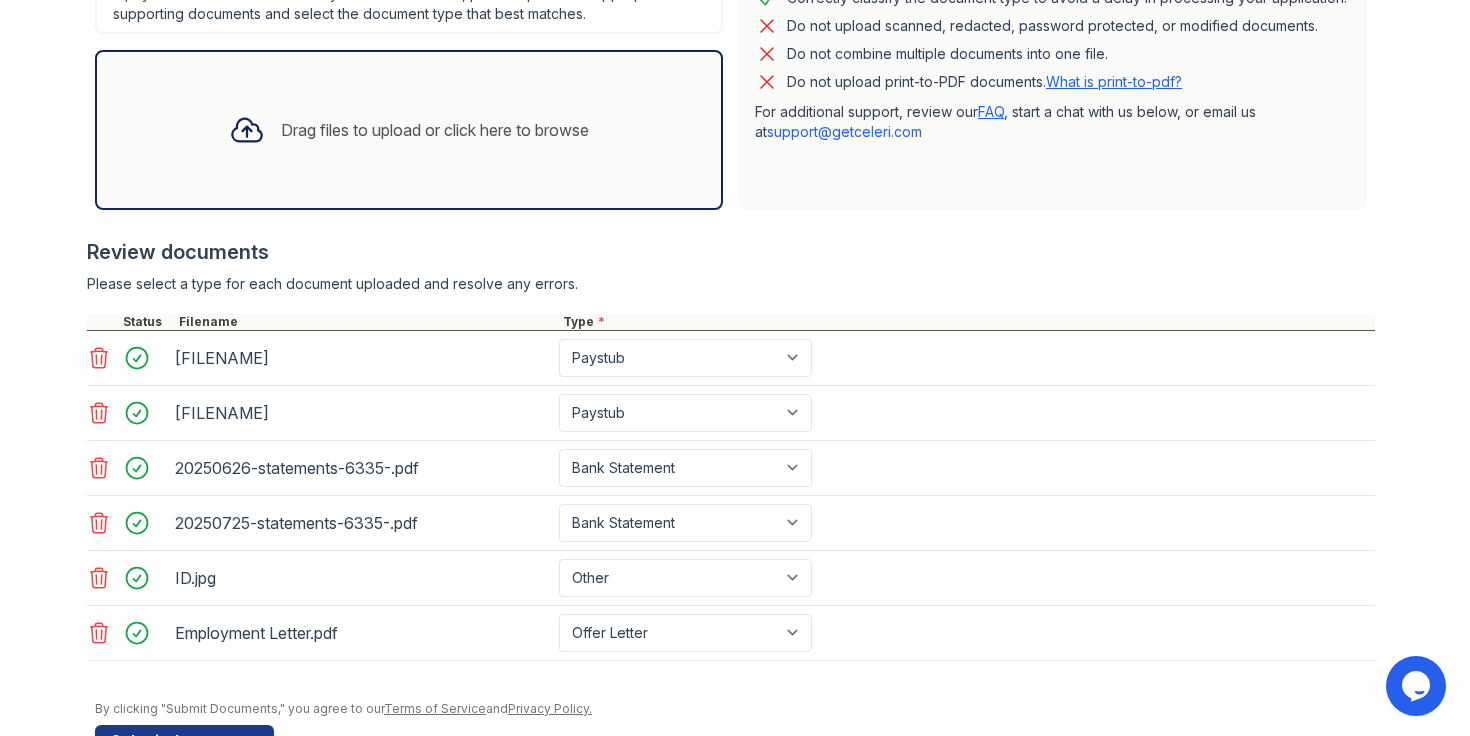 click at bounding box center [731, 671] 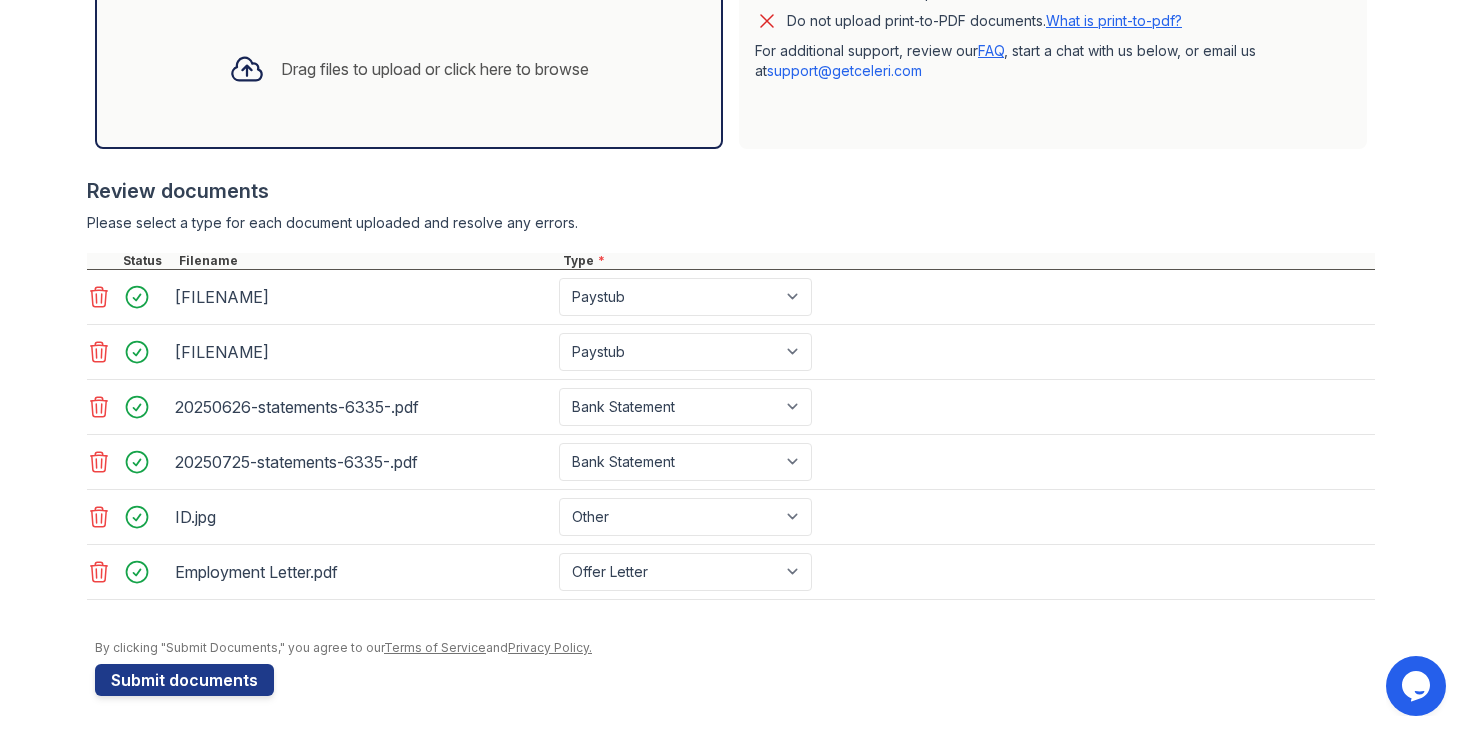 click on "Drag files to upload or click here to browse" at bounding box center [409, 69] 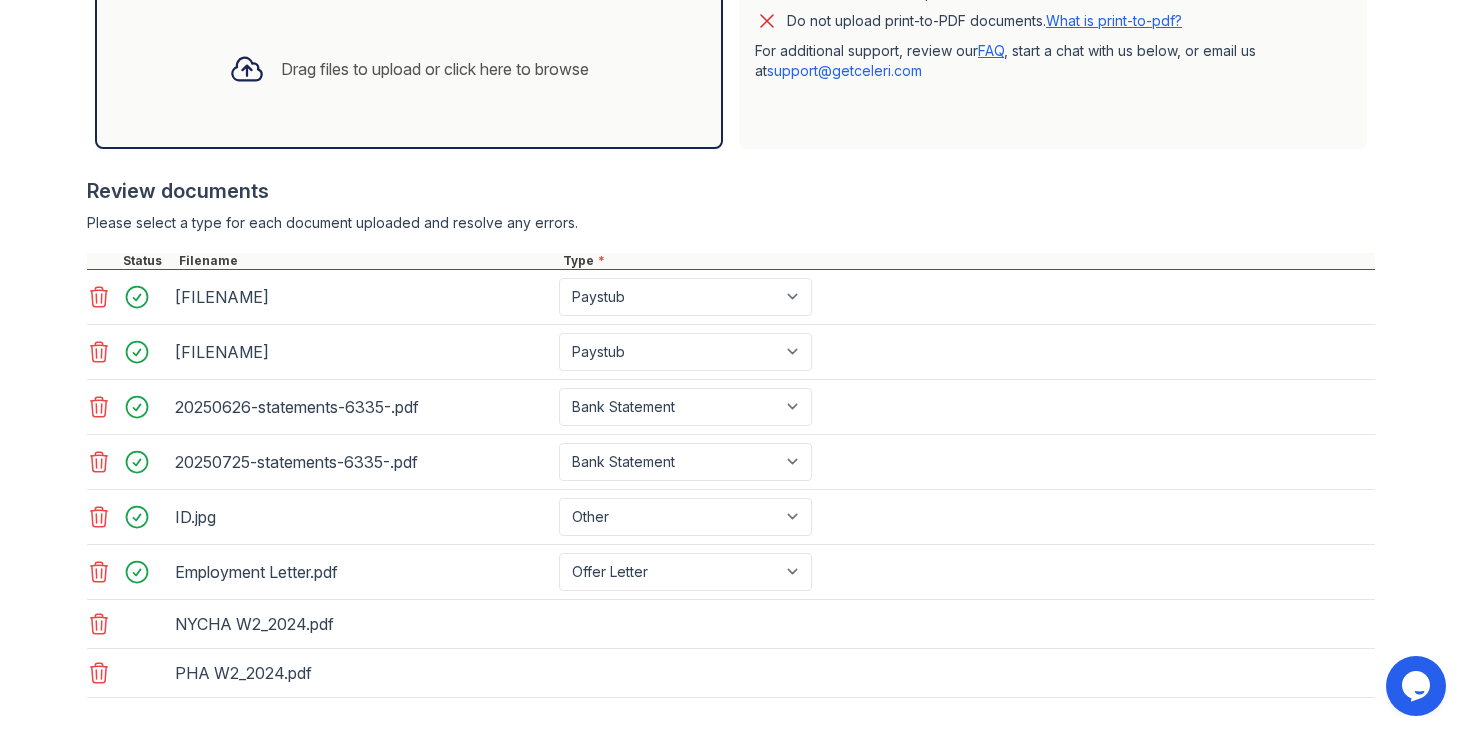 scroll, scrollTop: 717, scrollLeft: 0, axis: vertical 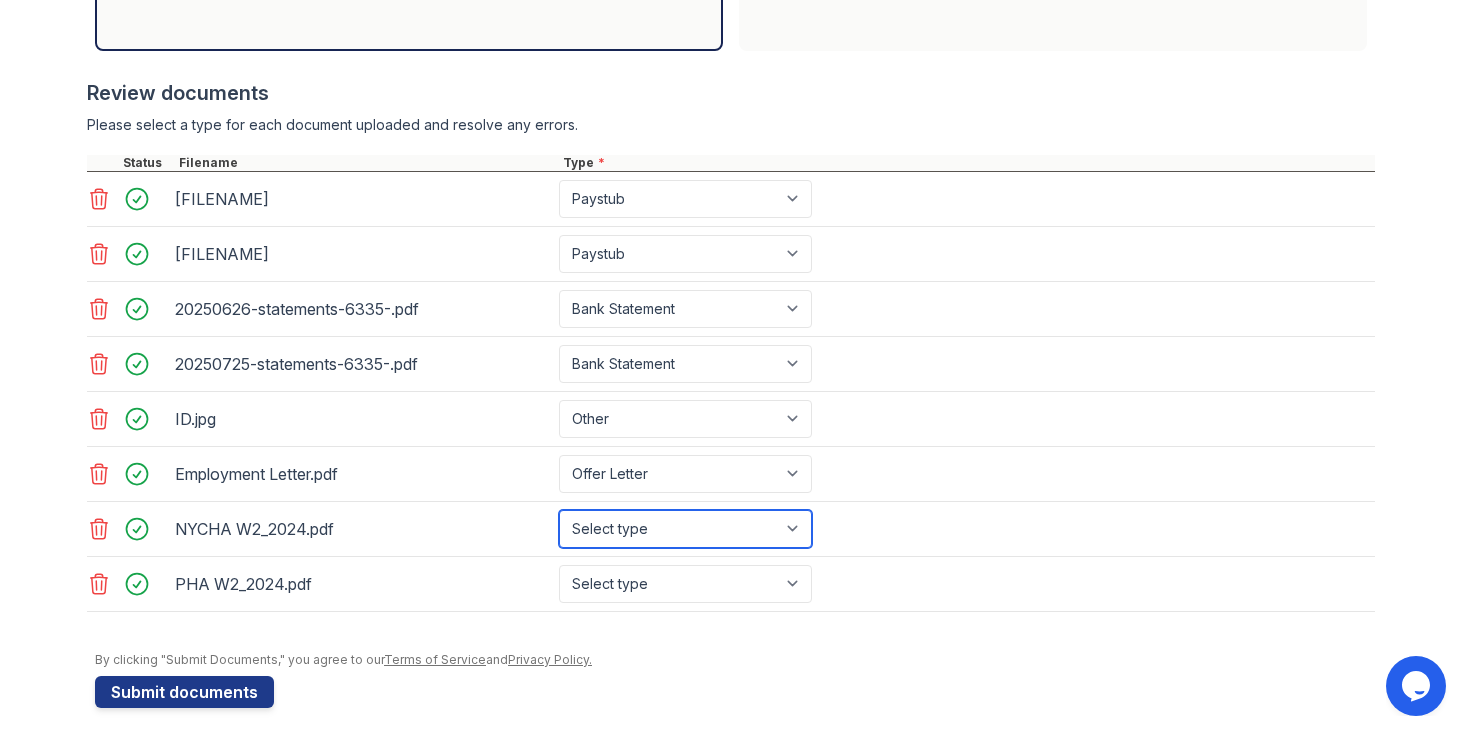 click on "Select type
Paystub
Bank Statement
Offer Letter
Tax Documents
Benefit Award Letter
Investment Account Statement
Other" at bounding box center (685, 529) 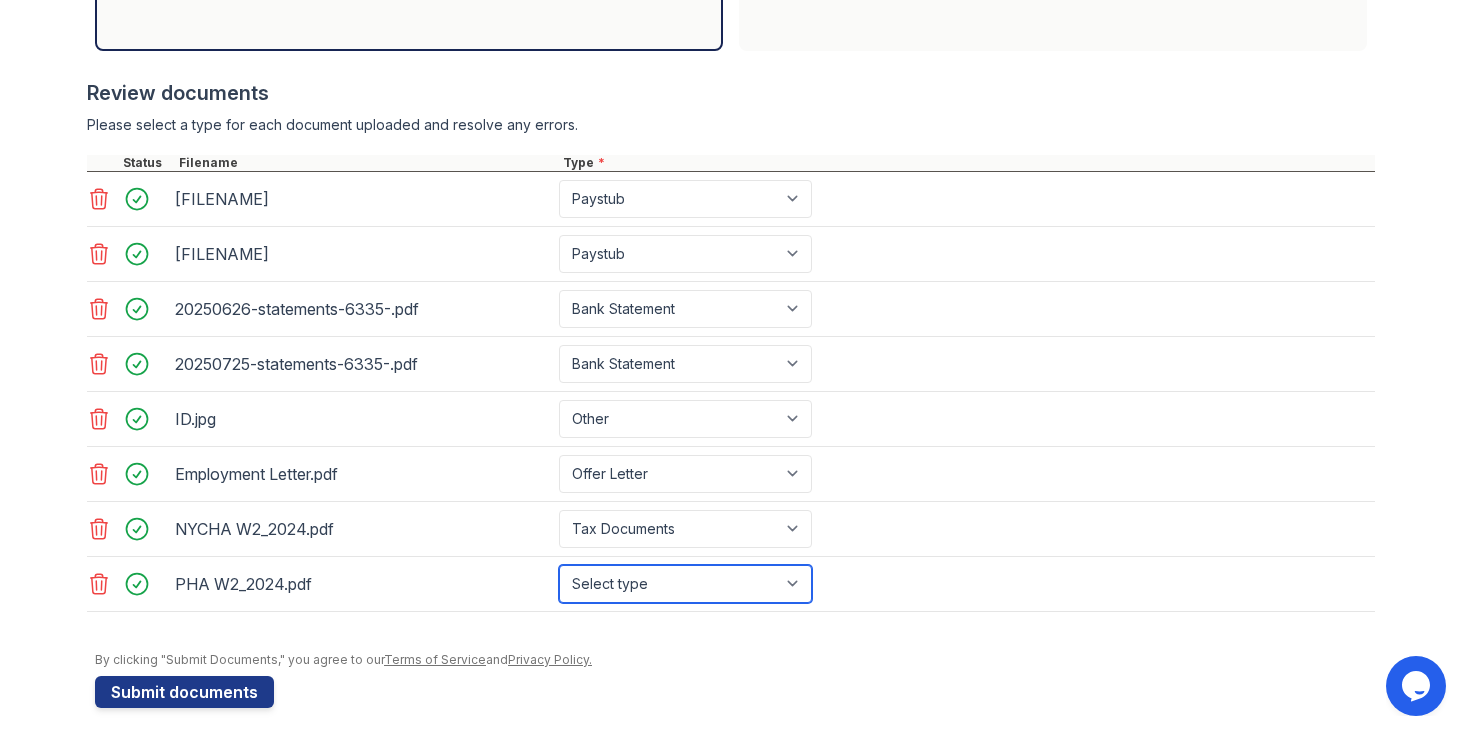 click on "Select type
Paystub
Bank Statement
Offer Letter
Tax Documents
Benefit Award Letter
Investment Account Statement
Other" at bounding box center (685, 584) 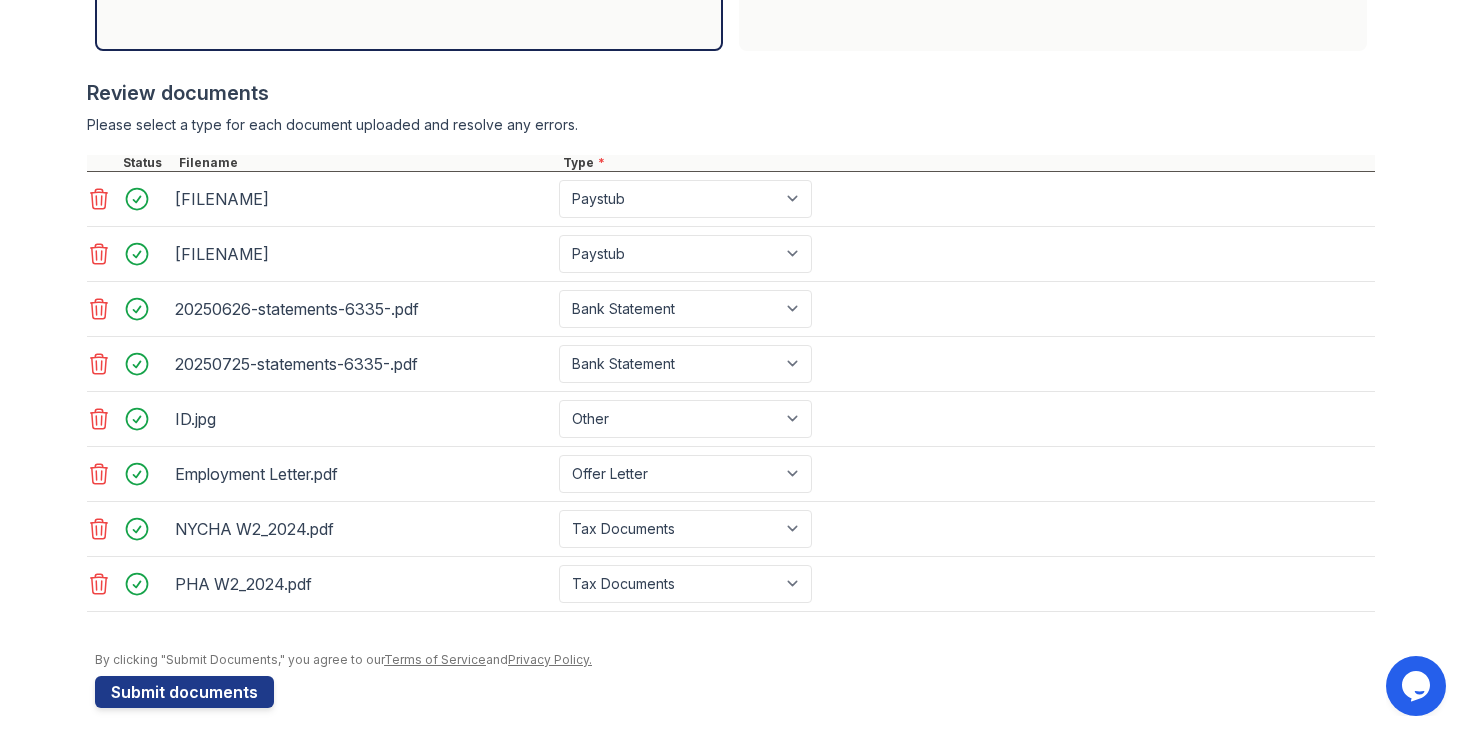 click at bounding box center (735, 642) 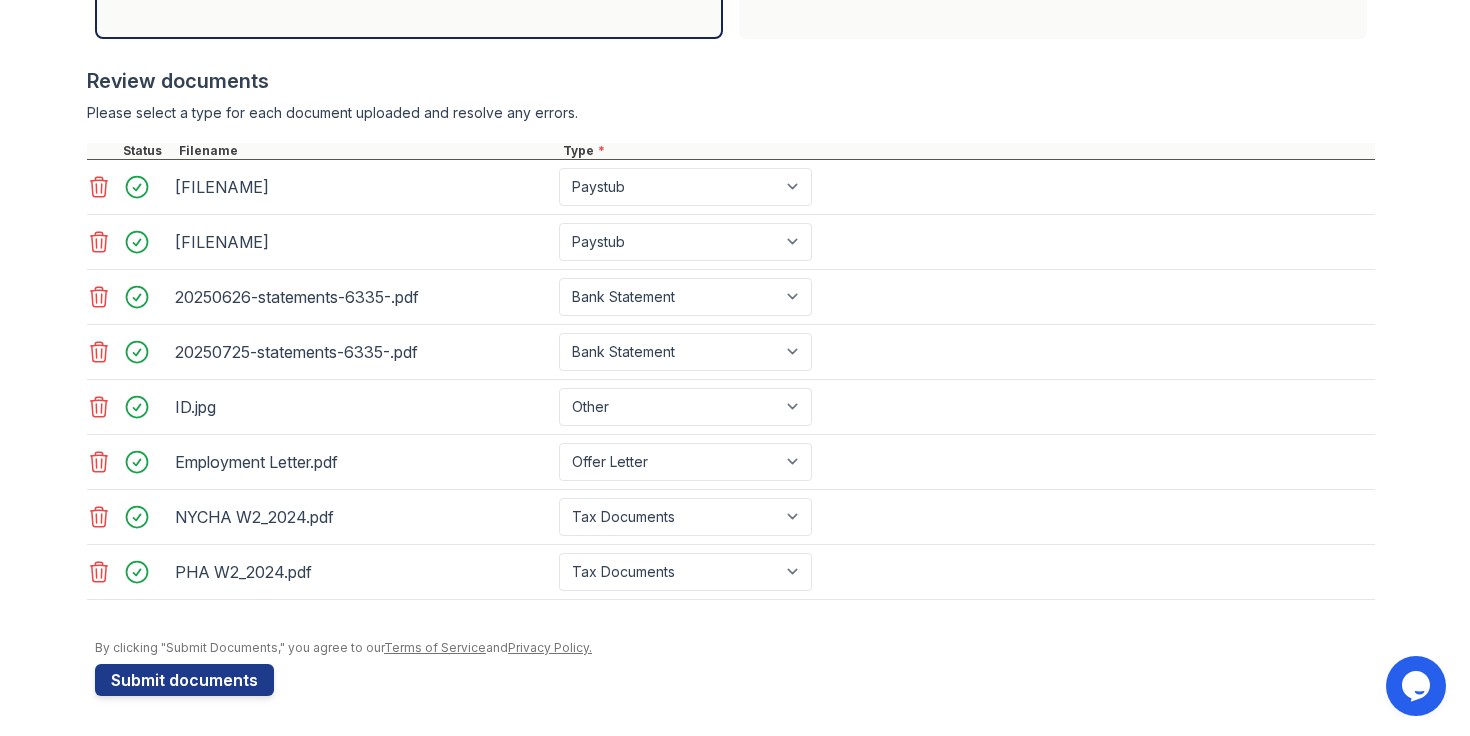scroll, scrollTop: 673, scrollLeft: 0, axis: vertical 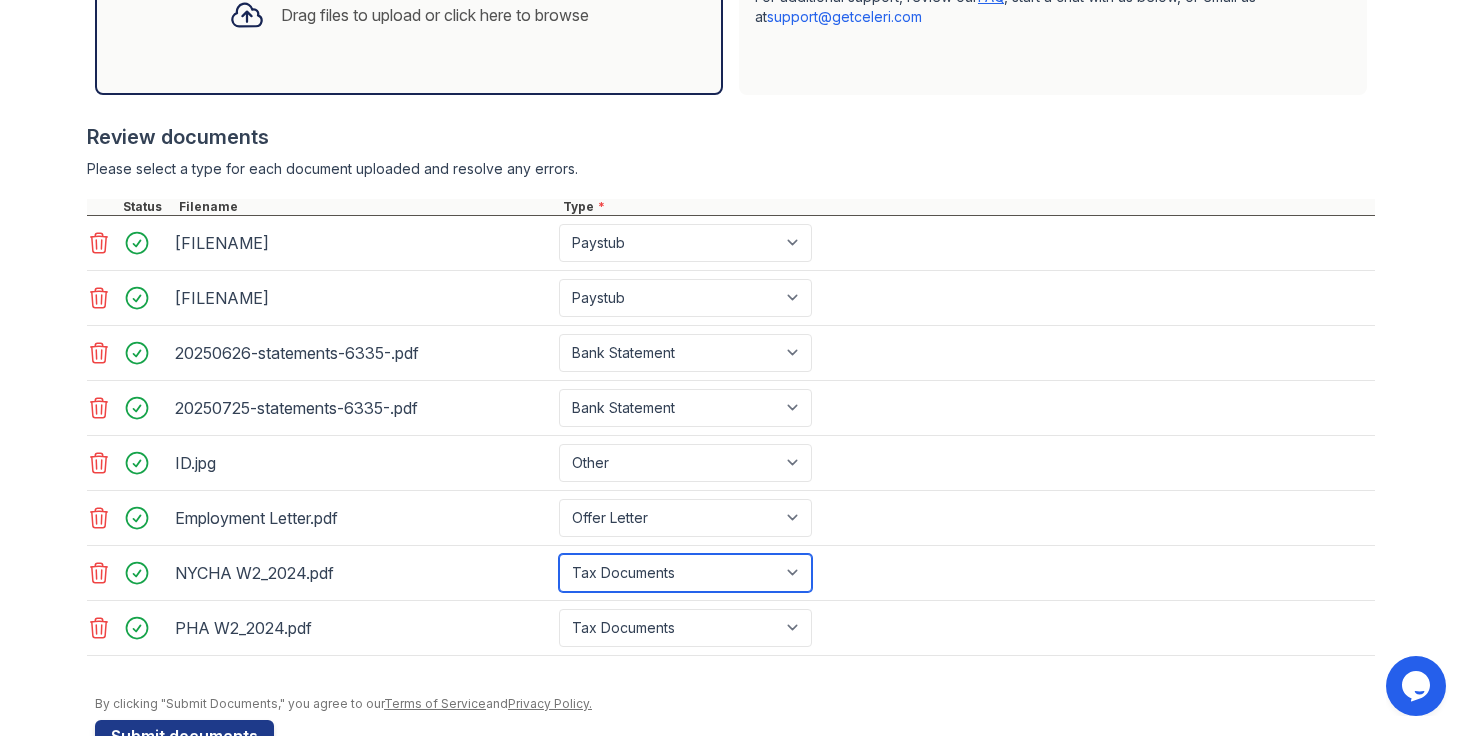 click on "Select type
Paystub
Bank Statement
Offer Letter
Tax Documents
Benefit Award Letter
Investment Account Statement
Other" at bounding box center [685, 573] 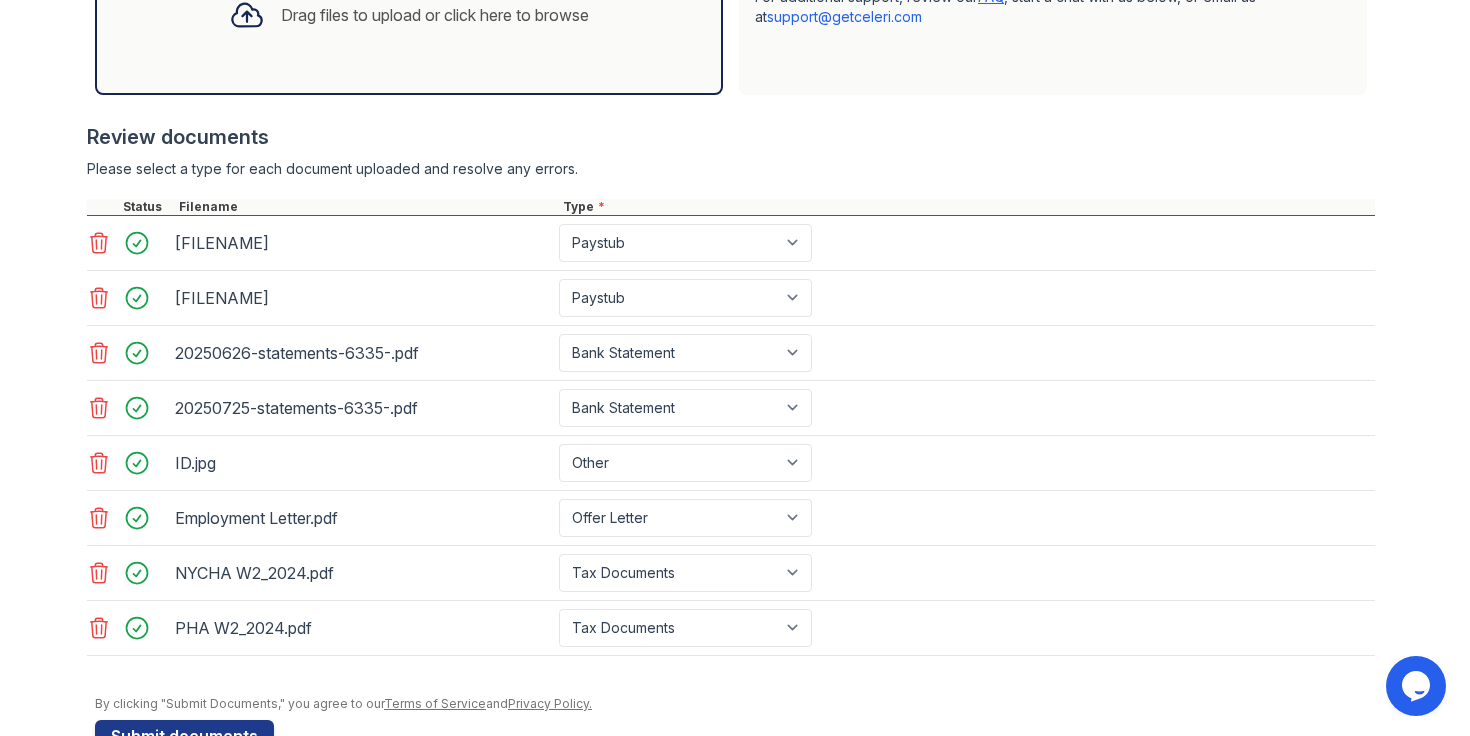 click at bounding box center (731, 666) 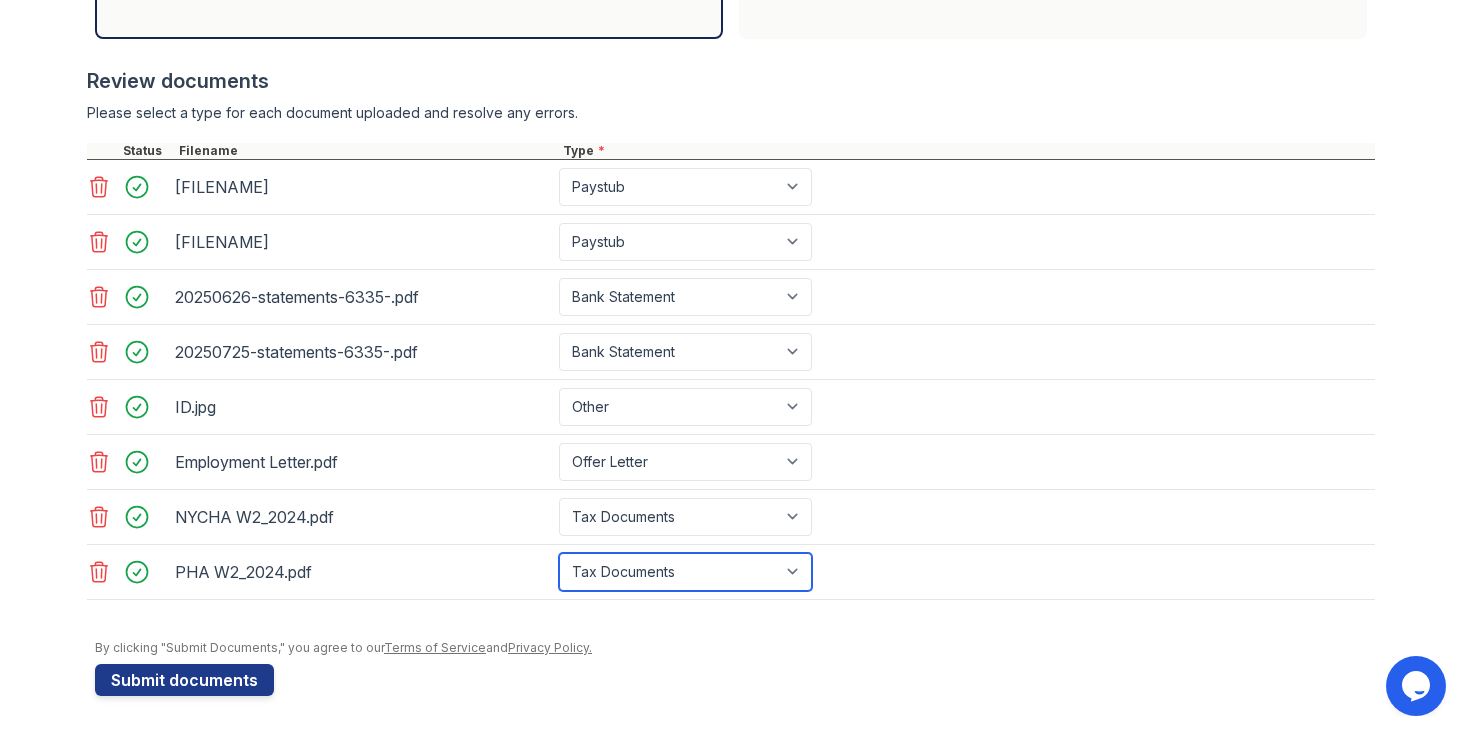 click on "Select type
Paystub
Bank Statement
Offer Letter
Tax Documents
Benefit Award Letter
Investment Account Statement
Other" at bounding box center (685, 572) 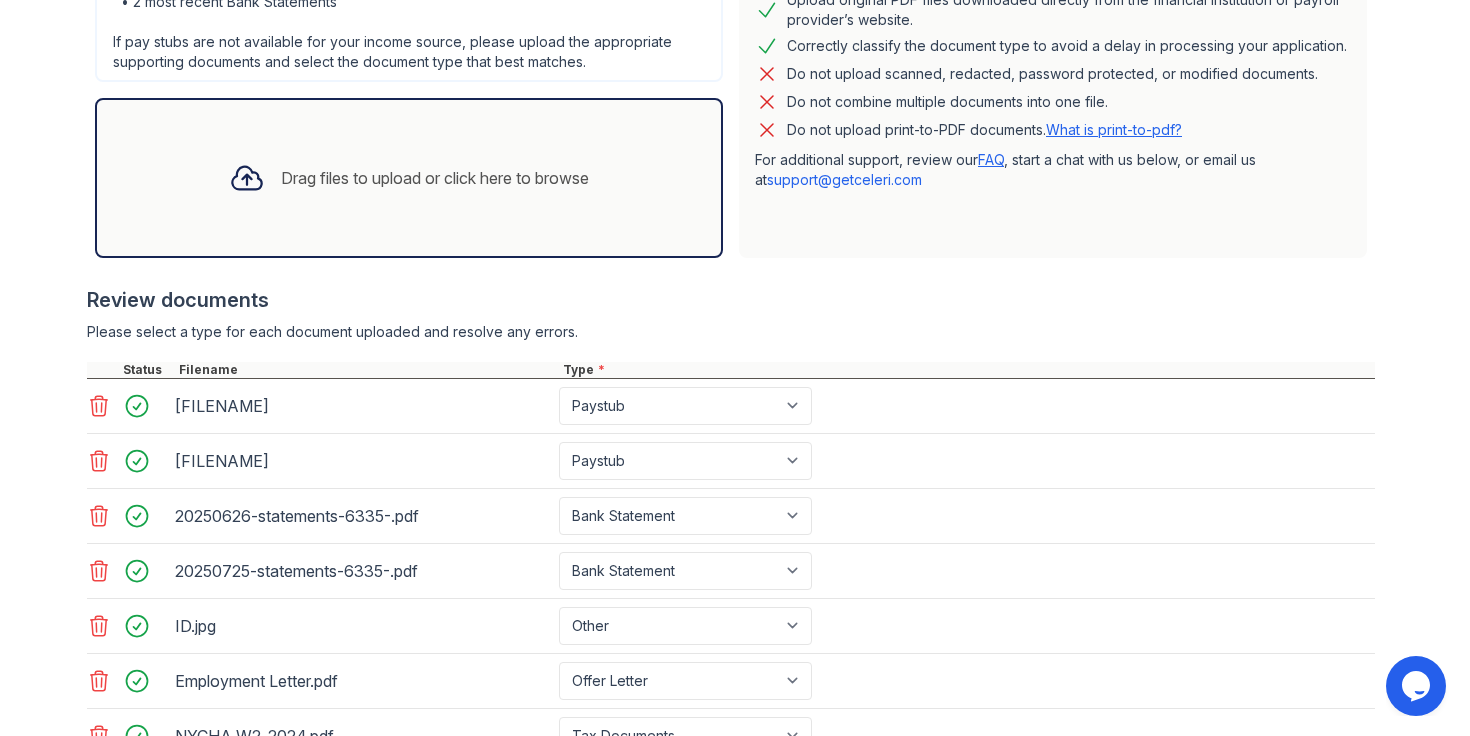 scroll, scrollTop: 399, scrollLeft: 0, axis: vertical 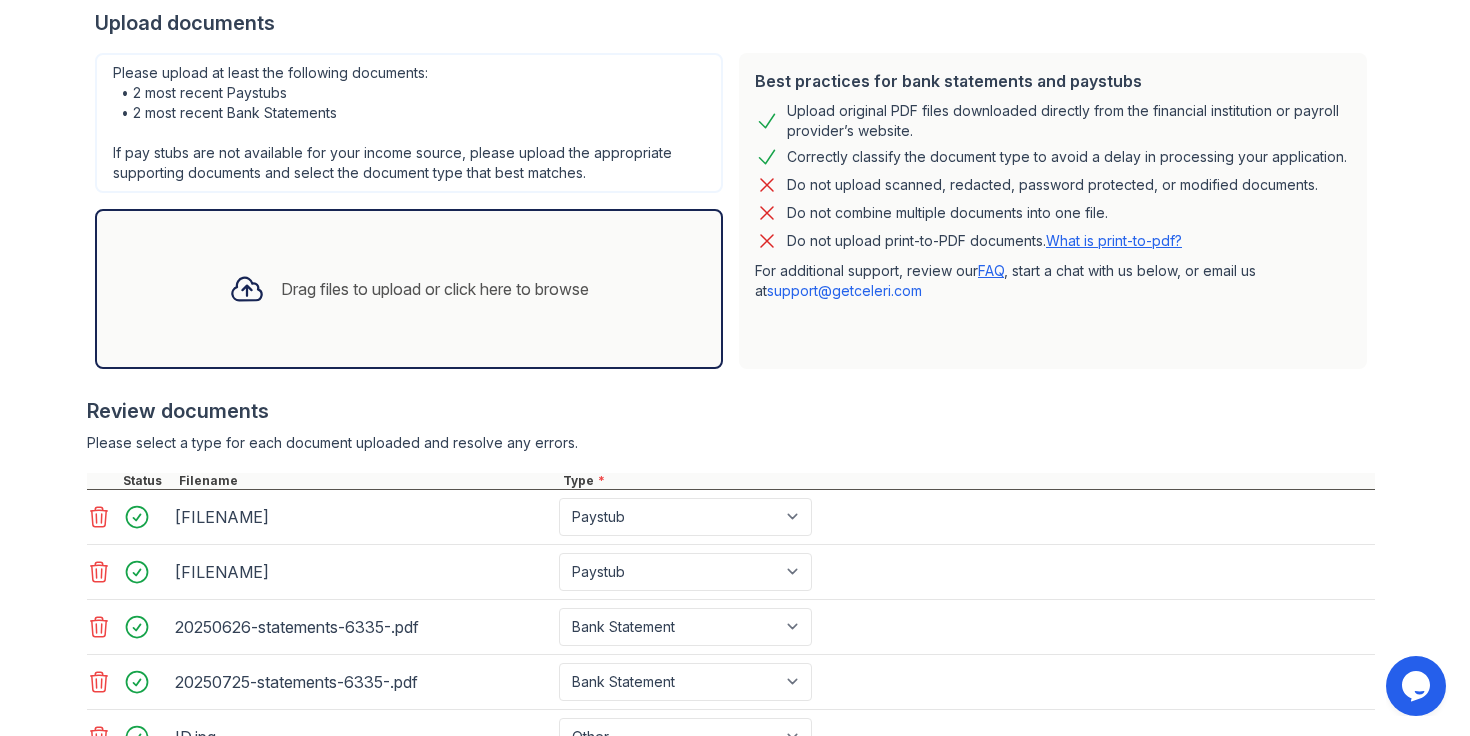 click at bounding box center (731, 387) 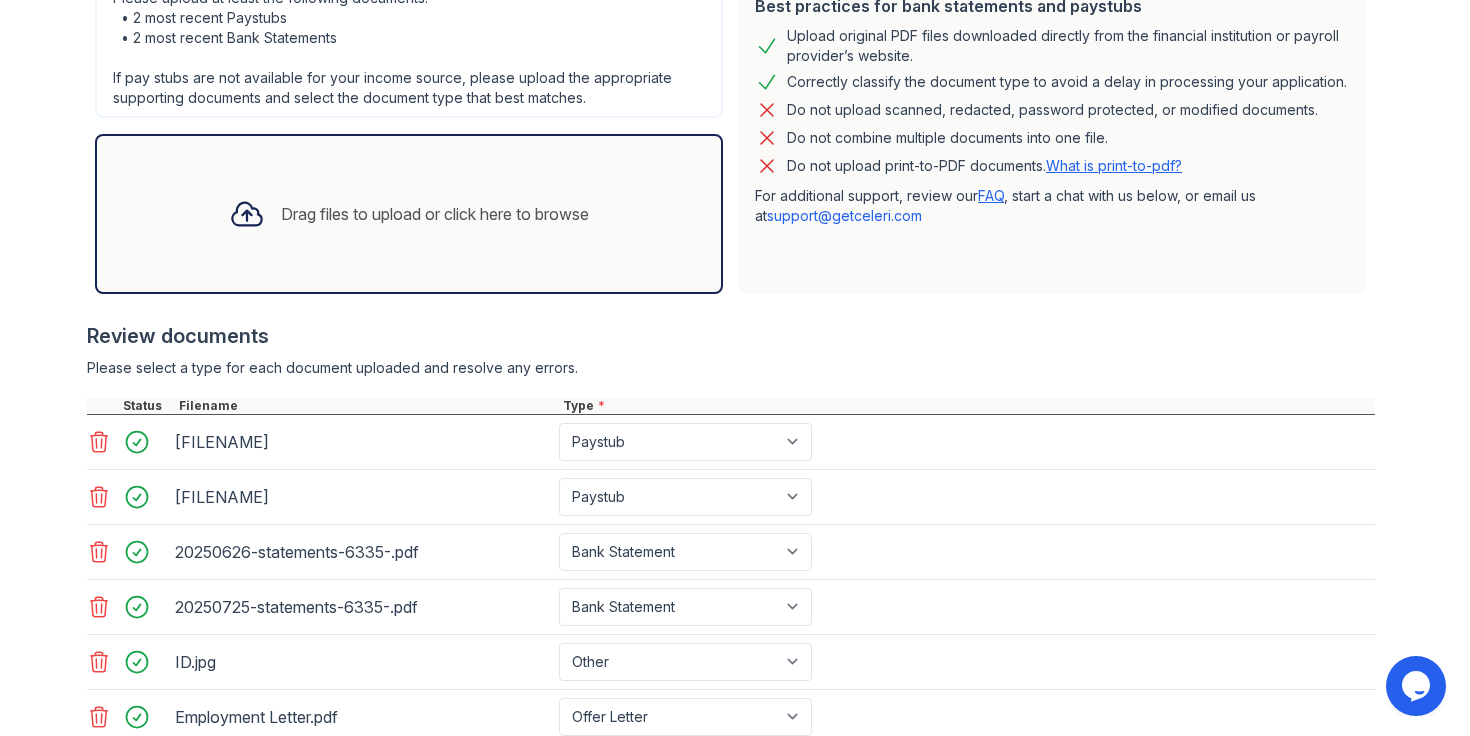 scroll, scrollTop: 729, scrollLeft: 0, axis: vertical 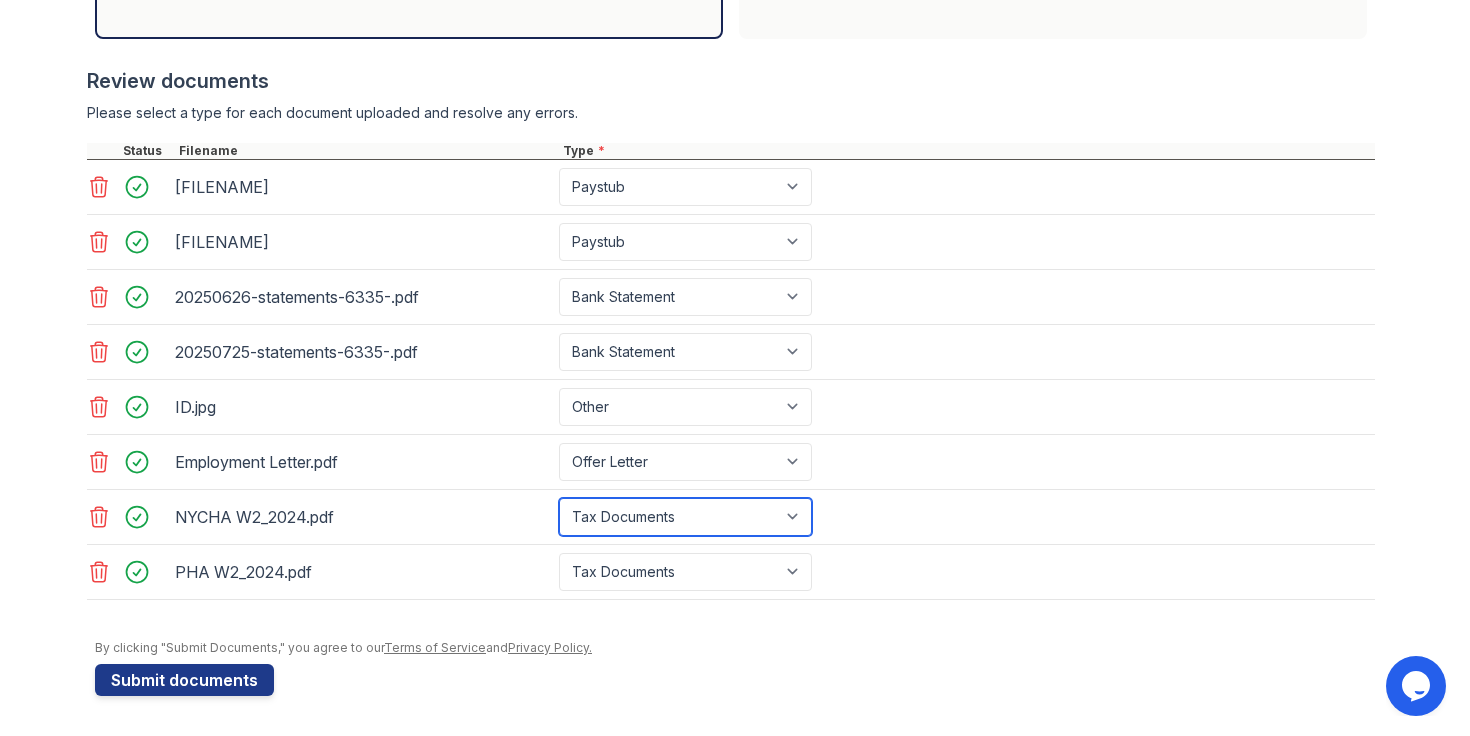 click on "Select type
Paystub
Bank Statement
Offer Letter
Tax Documents
Benefit Award Letter
Investment Account Statement
Other" at bounding box center [685, 517] 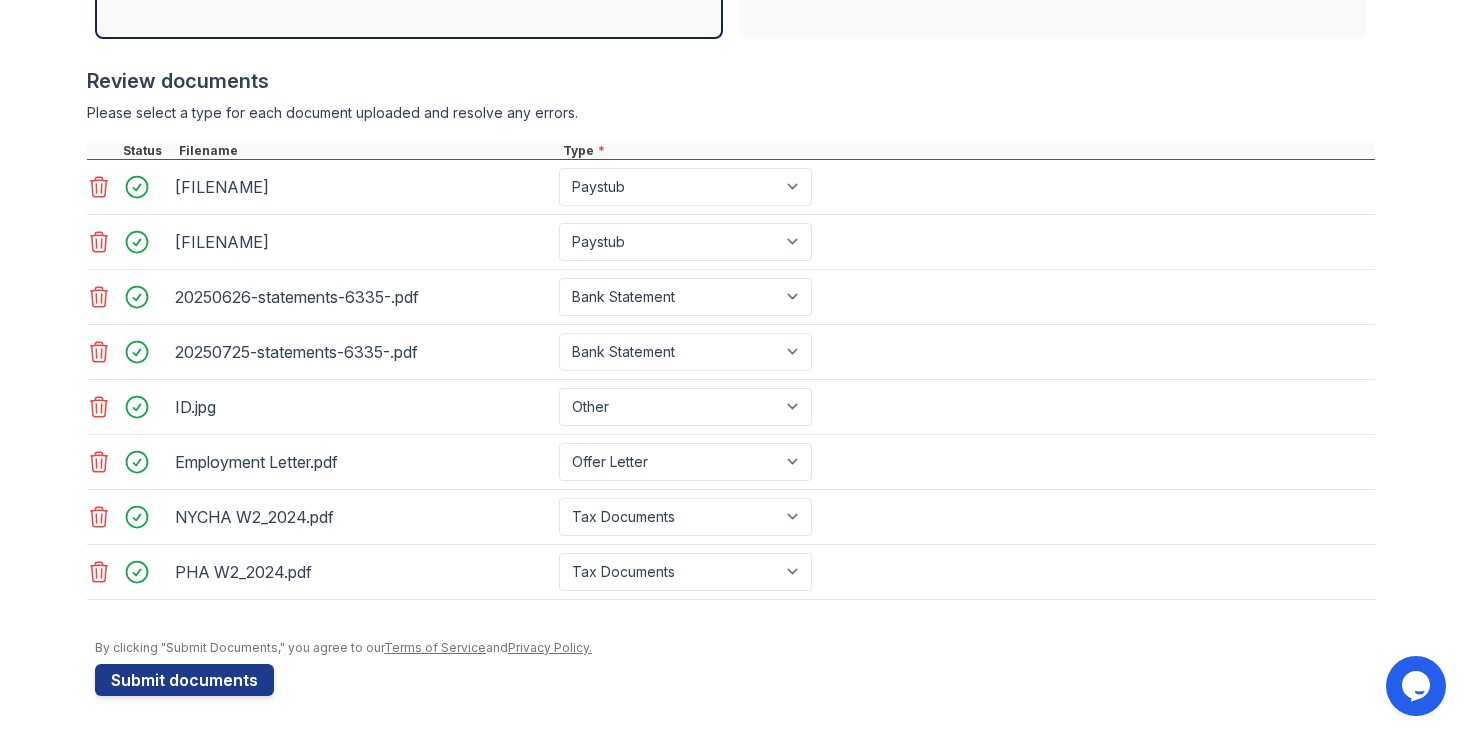 click on "[FILENAME]
Select type
Paystub
Bank Statement
Offer Letter
Tax Documents
Benefit Award Letter
Investment Account Statement
Other" at bounding box center (731, 572) 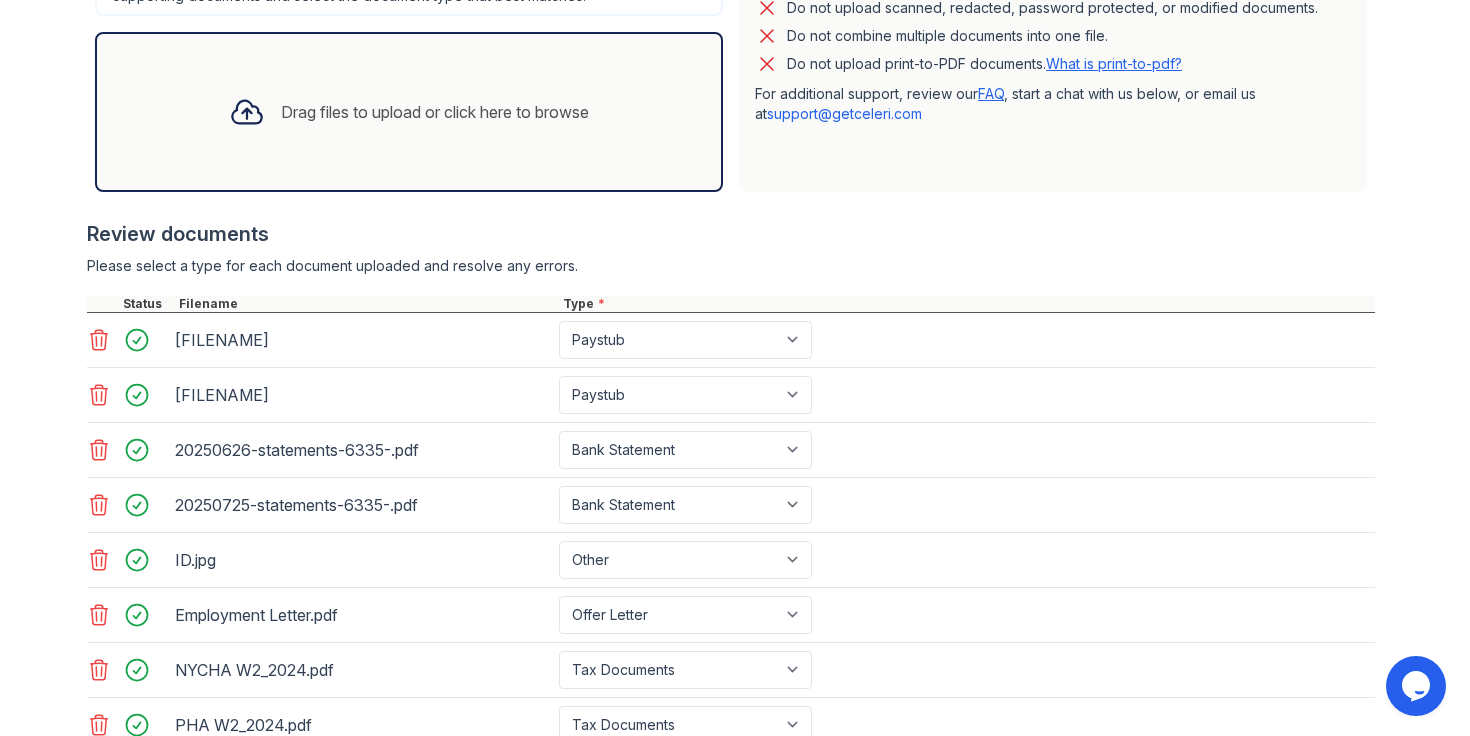 scroll, scrollTop: 573, scrollLeft: 0, axis: vertical 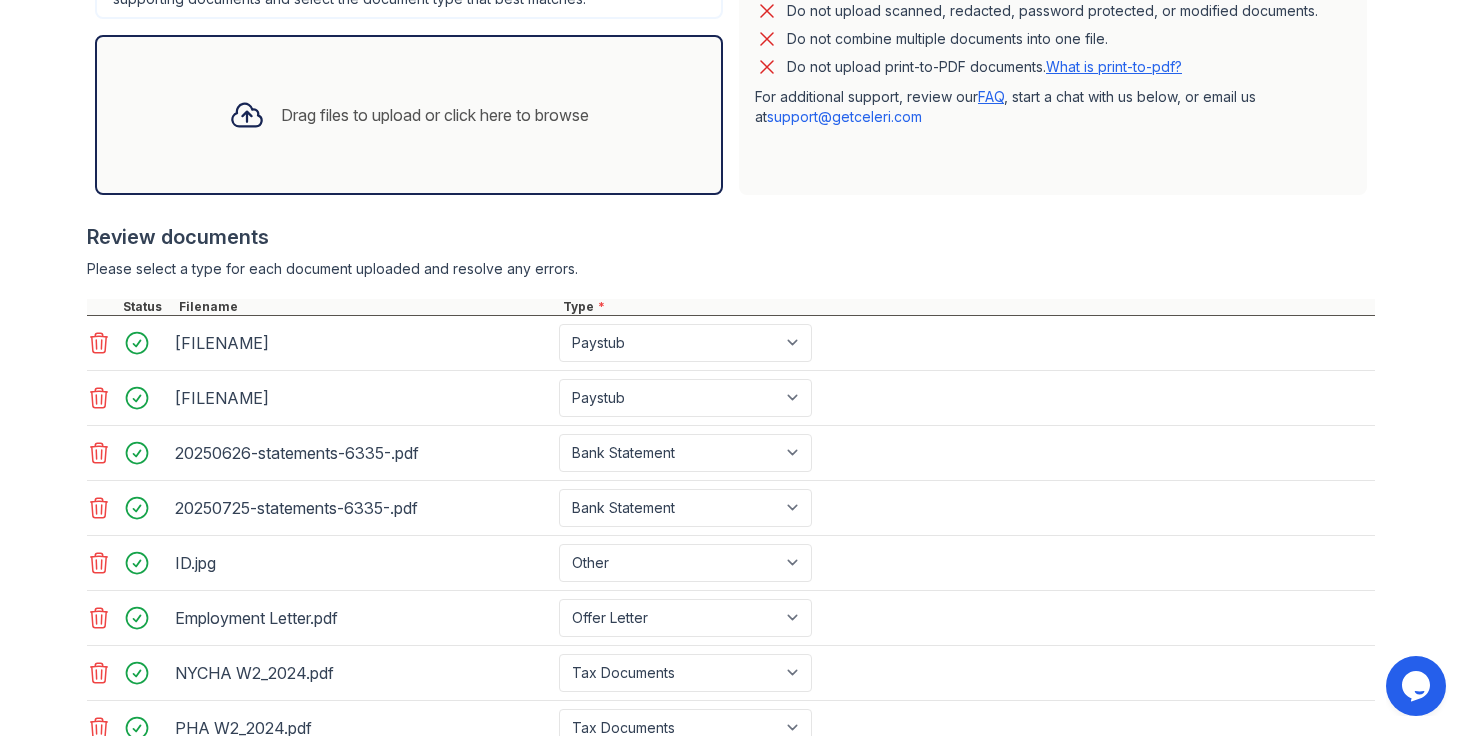click on "Drag files to upload or click here to browse" at bounding box center (409, 115) 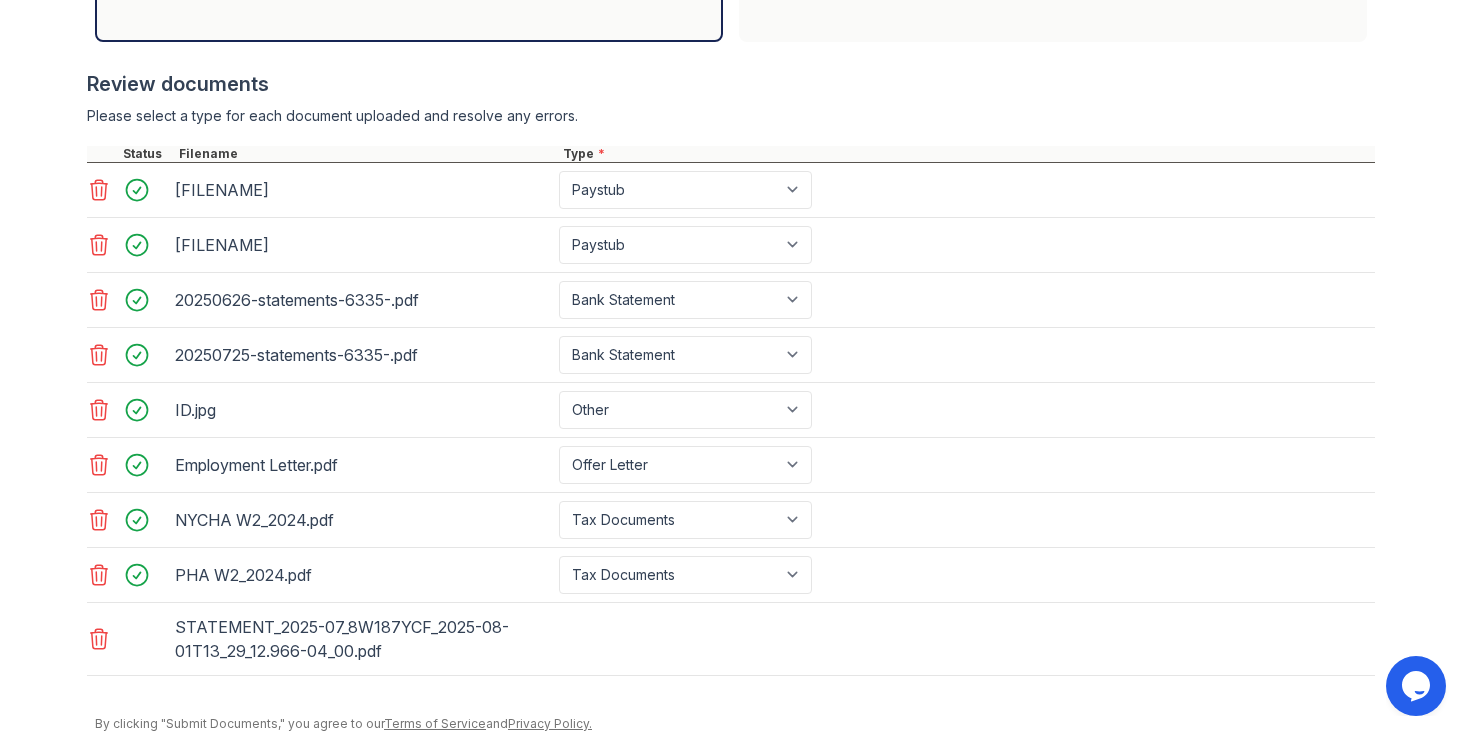 scroll, scrollTop: 802, scrollLeft: 0, axis: vertical 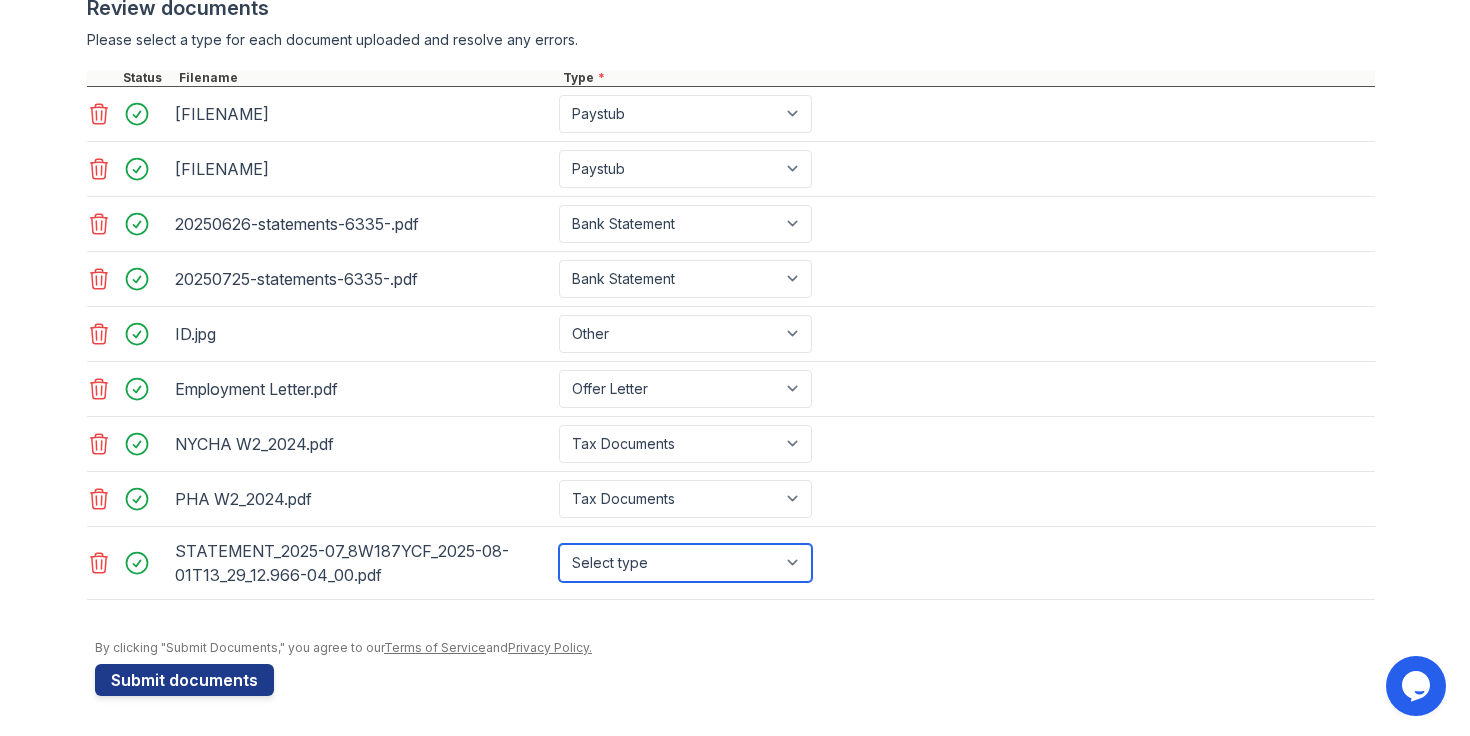 click on "Select type
Paystub
Bank Statement
Offer Letter
Tax Documents
Benefit Award Letter
Investment Account Statement
Other" at bounding box center [685, 563] 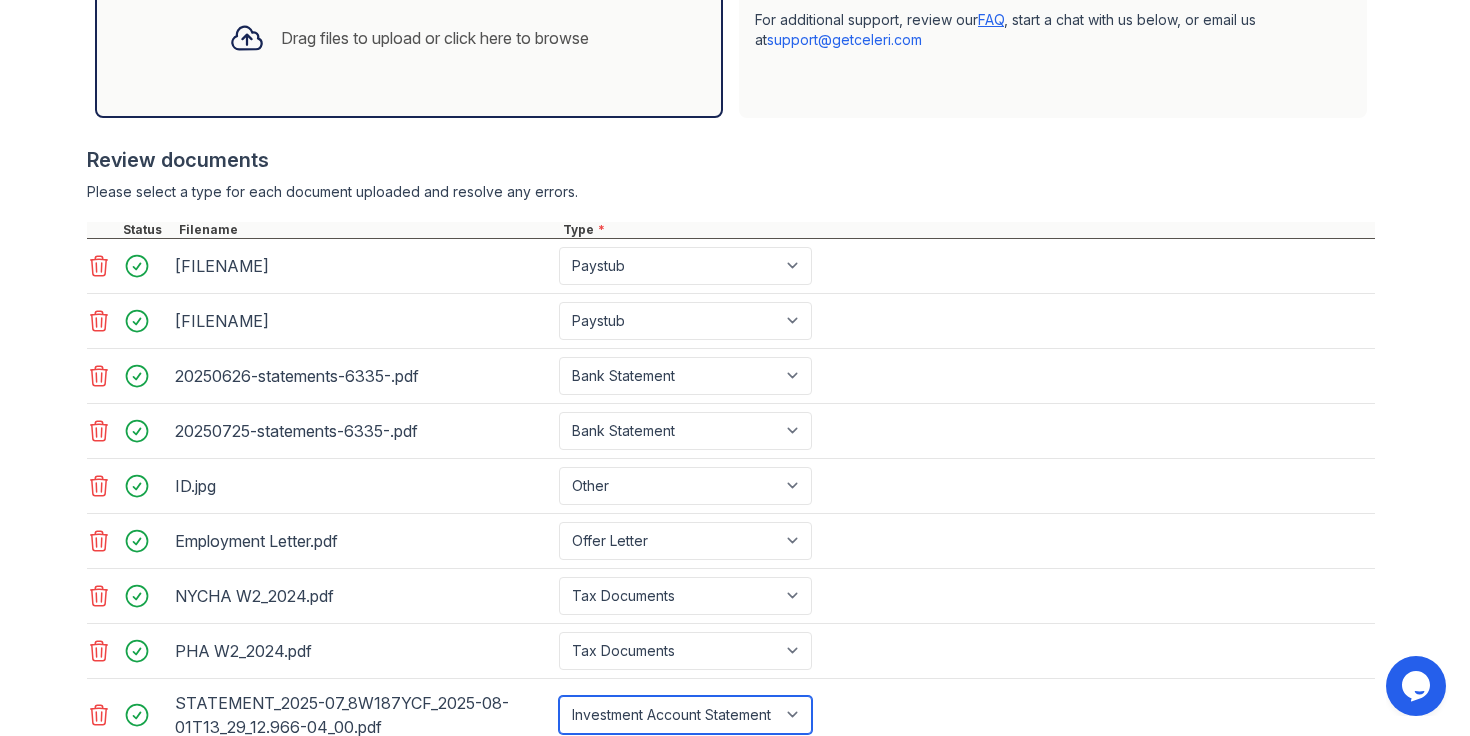 scroll, scrollTop: 579, scrollLeft: 0, axis: vertical 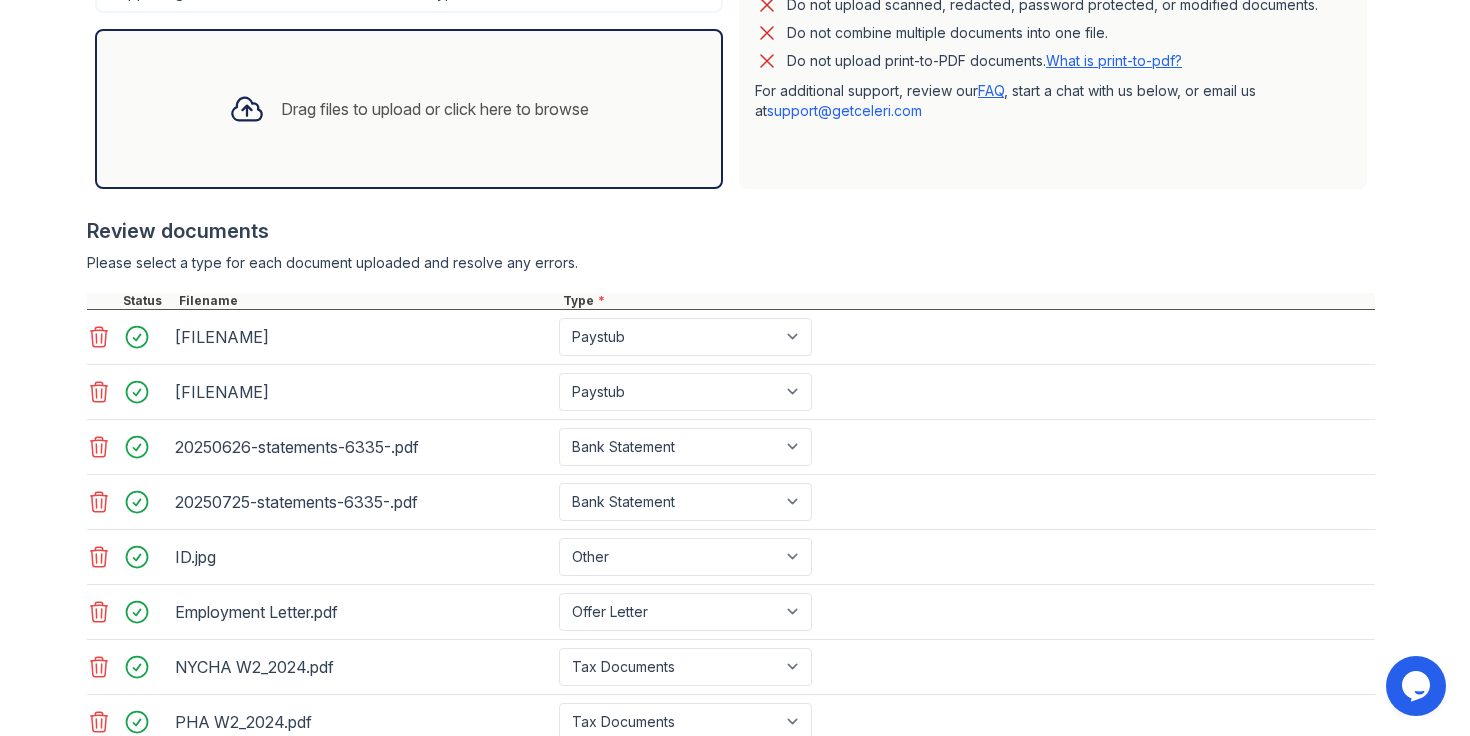 click on "Drag files to upload or click here to browse" at bounding box center (435, 109) 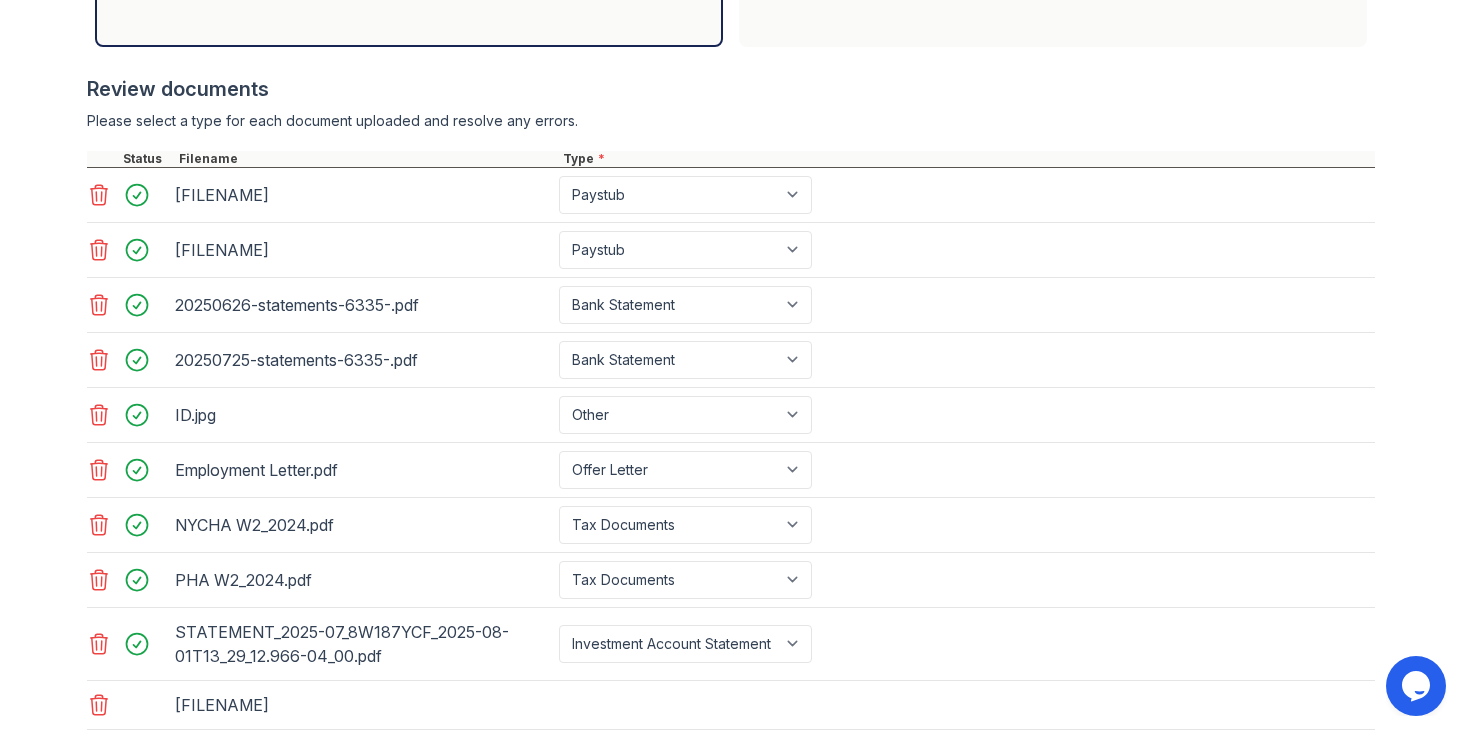 scroll, scrollTop: 875, scrollLeft: 0, axis: vertical 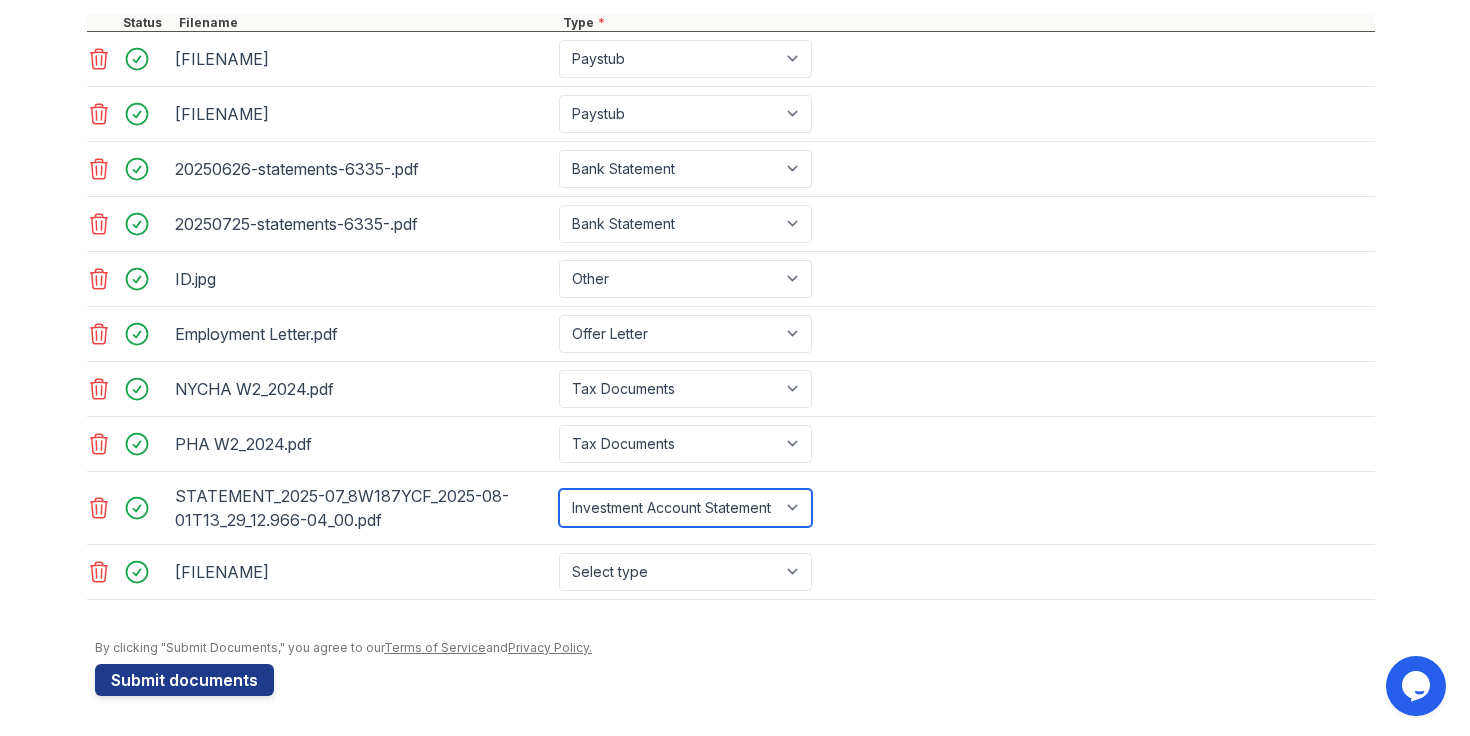 click on "Select type
Paystub
Bank Statement
Offer Letter
Tax Documents
Benefit Award Letter
Investment Account Statement
Other" at bounding box center (685, 508) 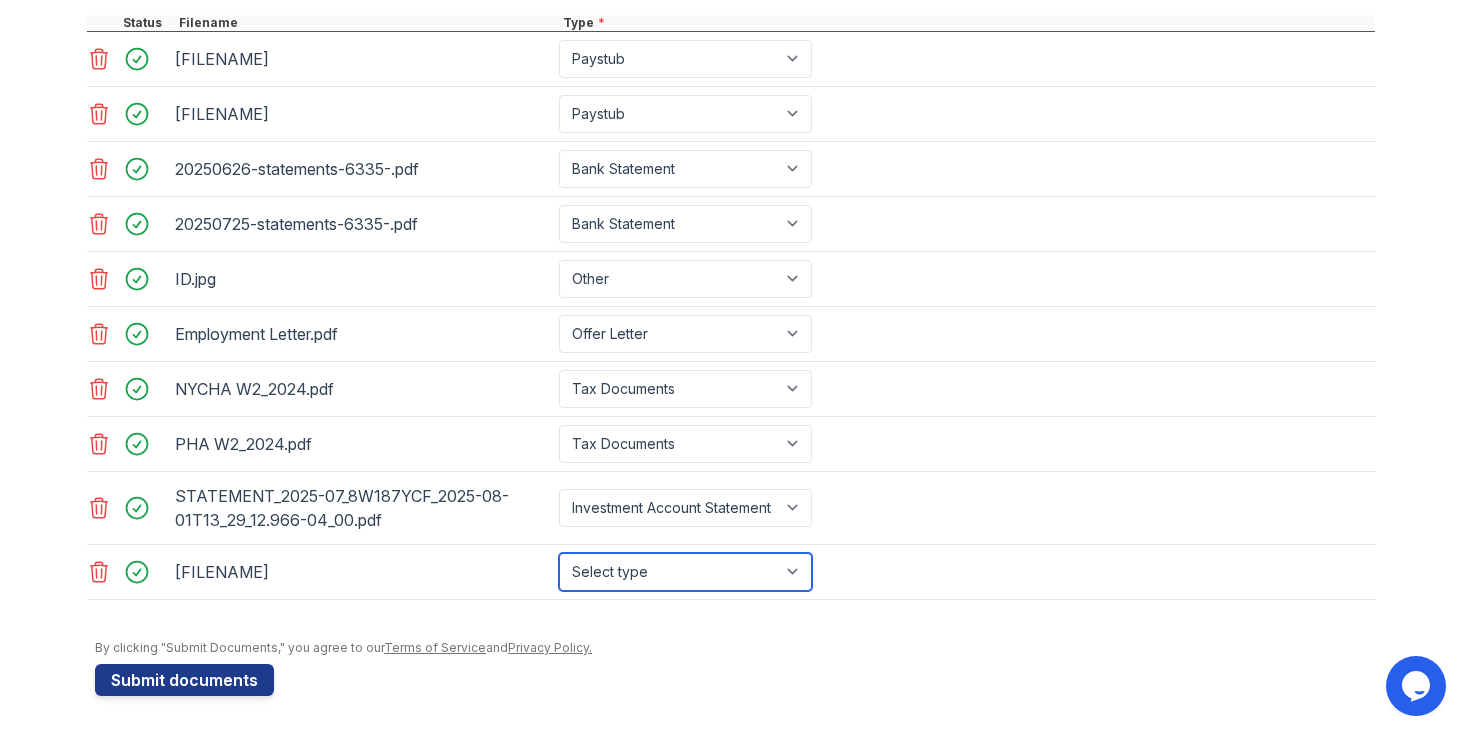 click on "Select type
Paystub
Bank Statement
Offer Letter
Tax Documents
Benefit Award Letter
Investment Account Statement
Other" at bounding box center (685, 572) 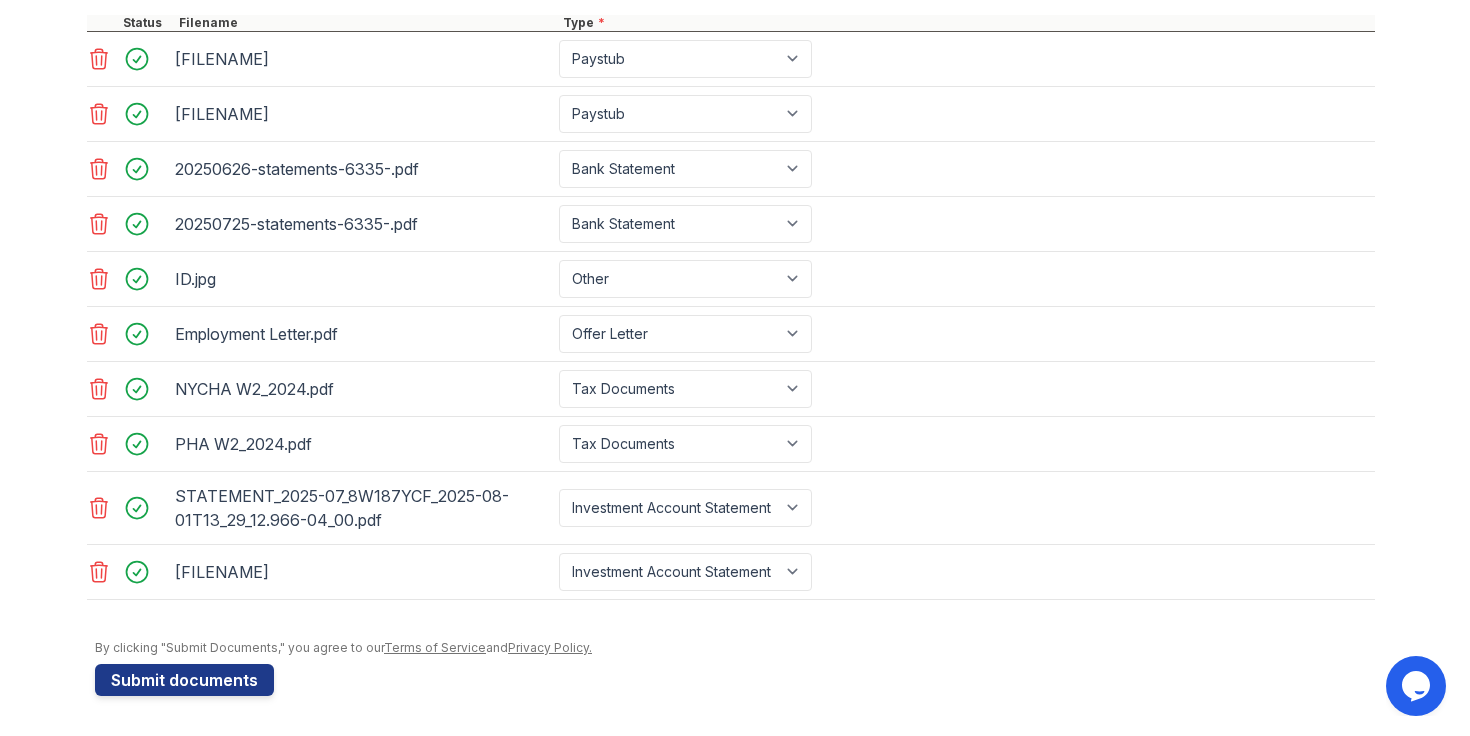 click on "[FILENAME]
Select type
Paystub
Bank Statement
Offer Letter
Tax Documents
Benefit Award Letter
Investment Account Statement
Other" at bounding box center (731, 572) 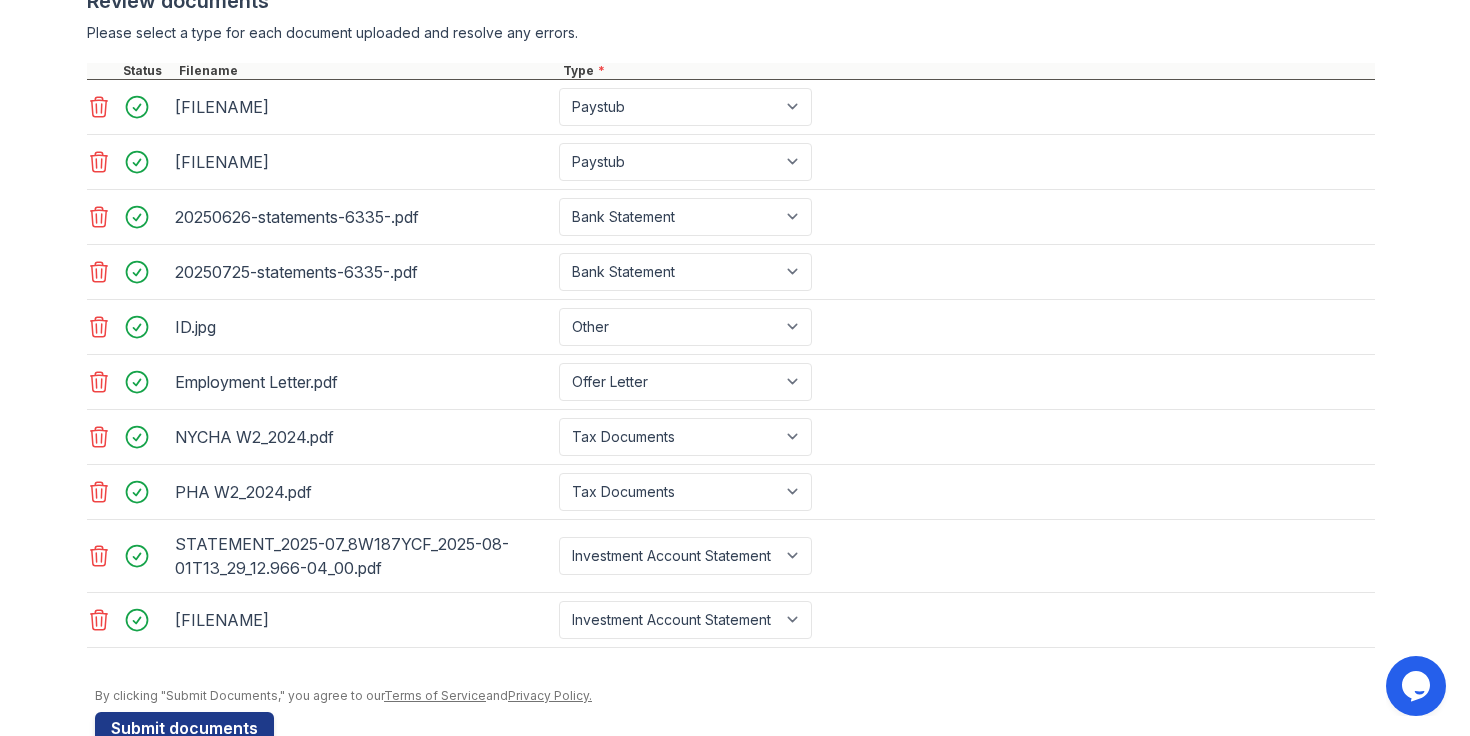 scroll, scrollTop: 875, scrollLeft: 0, axis: vertical 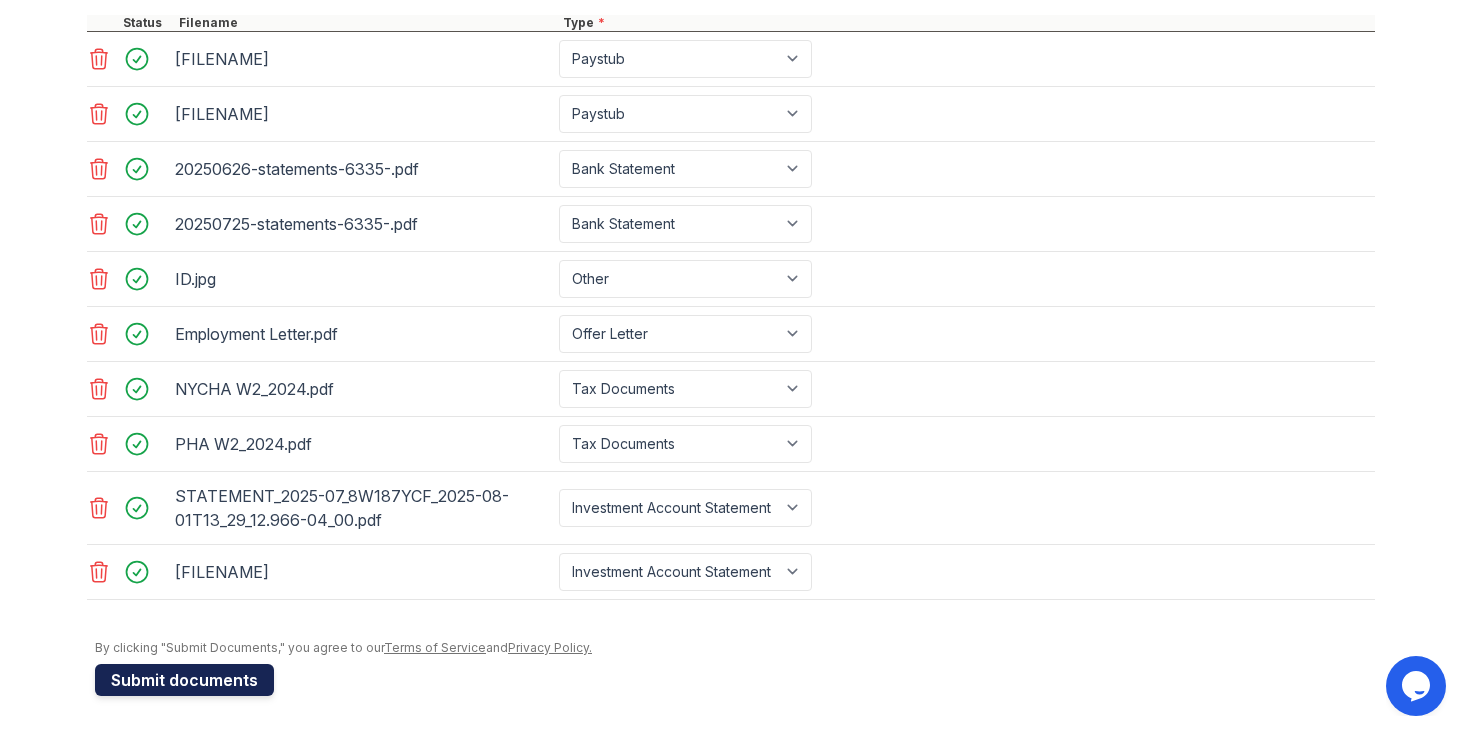 click on "Submit documents" at bounding box center [184, 680] 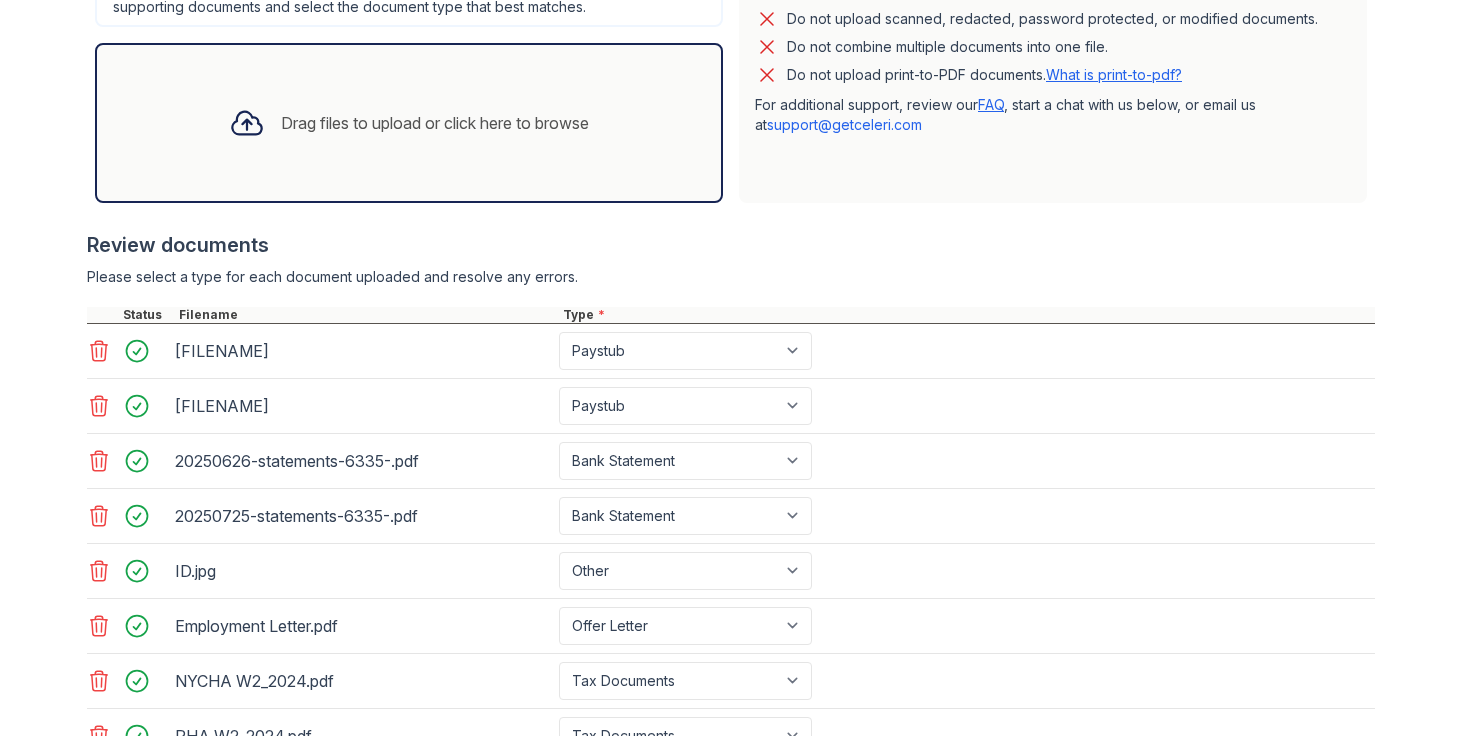 scroll, scrollTop: 931, scrollLeft: 0, axis: vertical 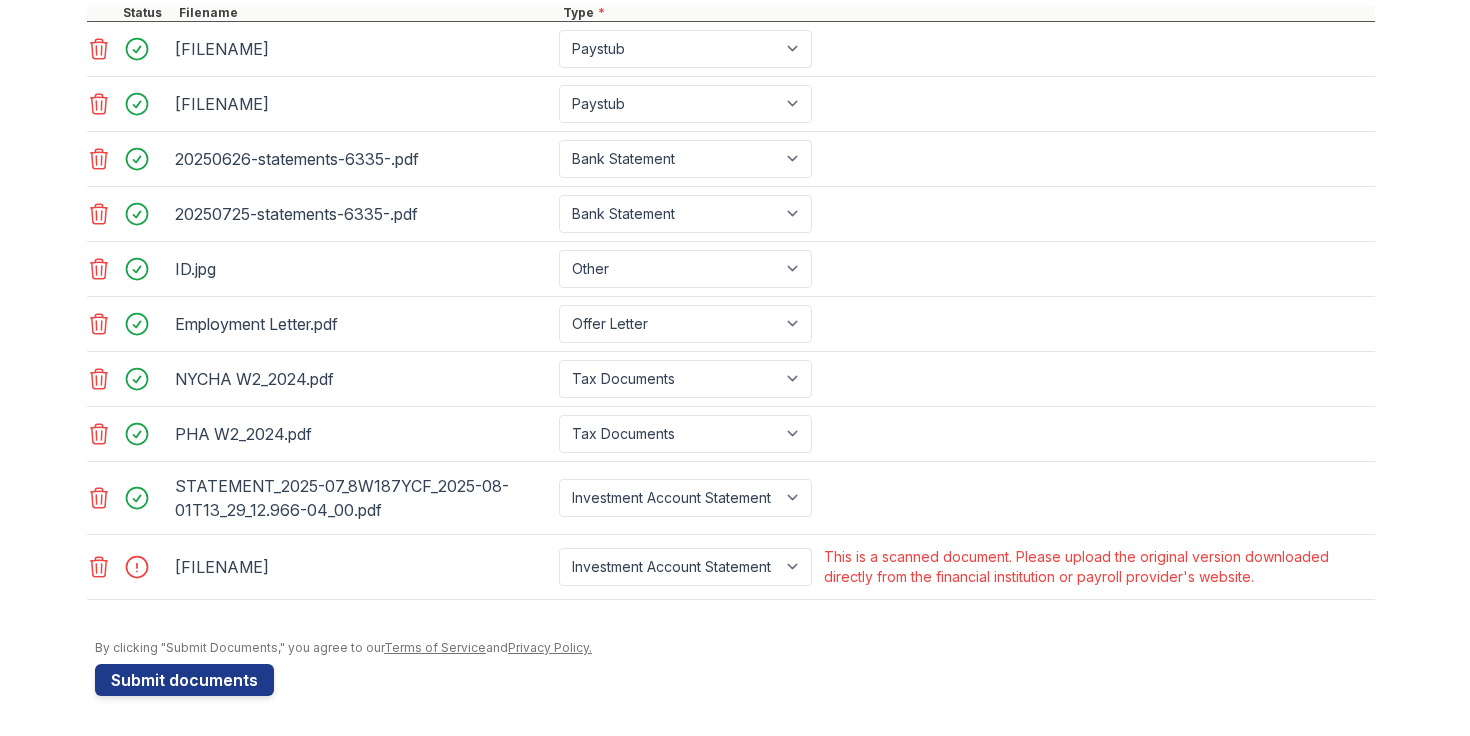drag, startPoint x: 931, startPoint y: 543, endPoint x: 1033, endPoint y: 543, distance: 102 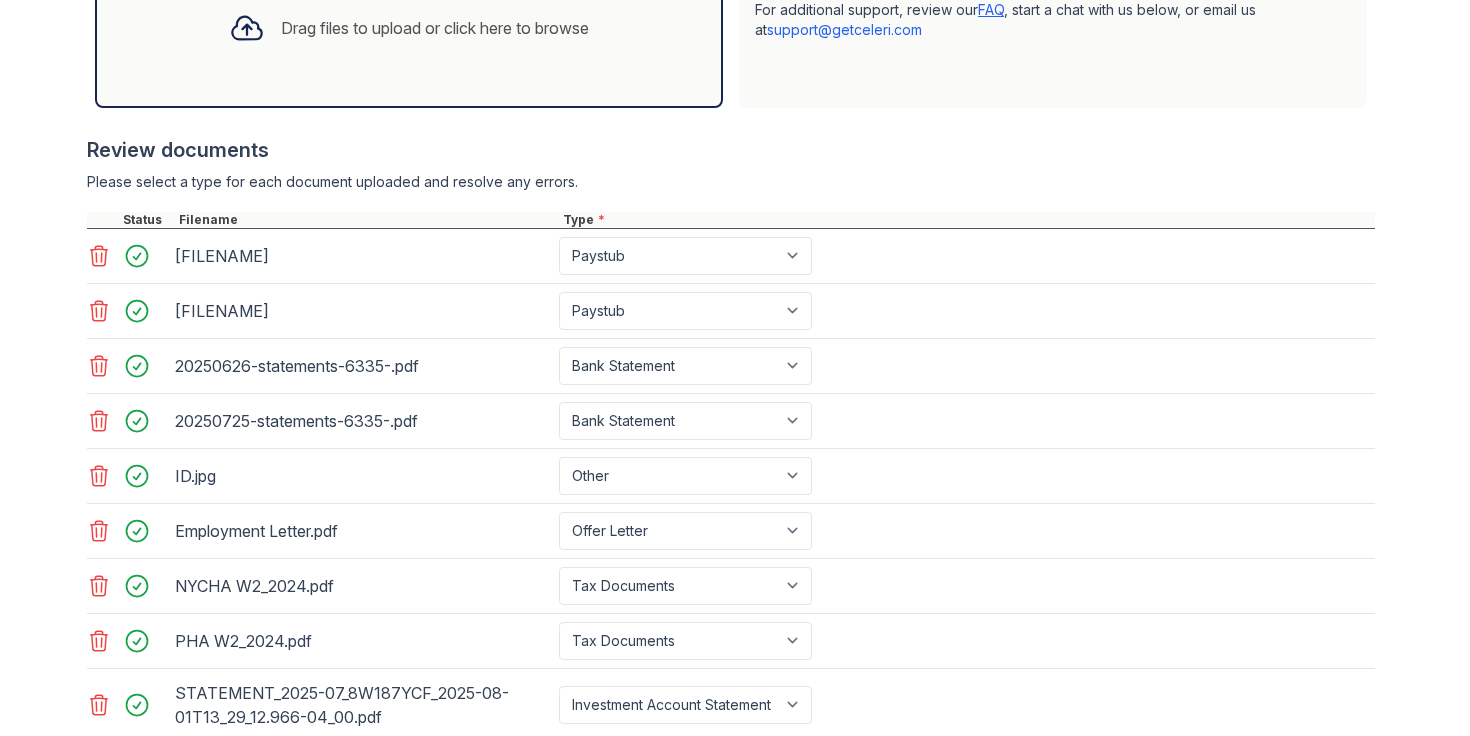 scroll, scrollTop: 689, scrollLeft: 0, axis: vertical 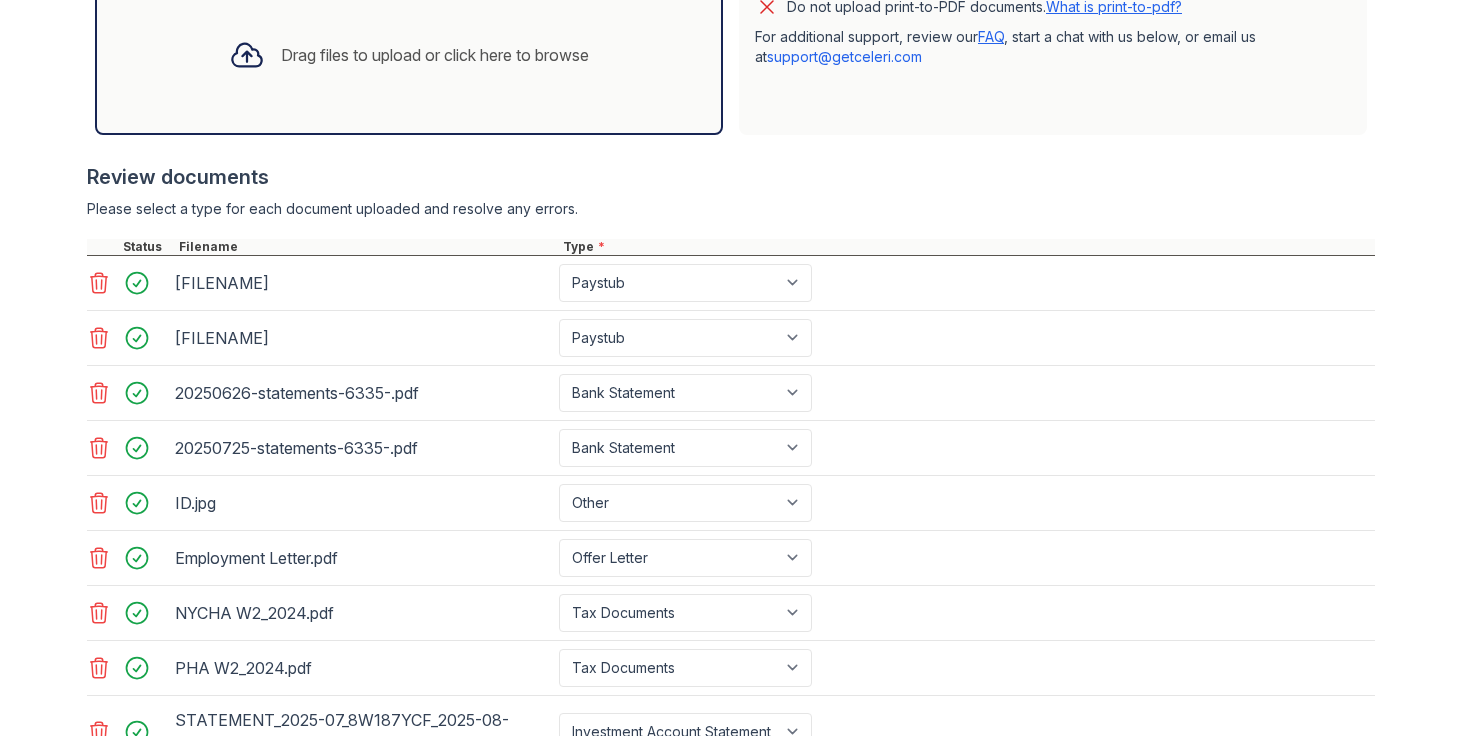 click on "Drag files to upload or click here to browse" at bounding box center (409, 55) 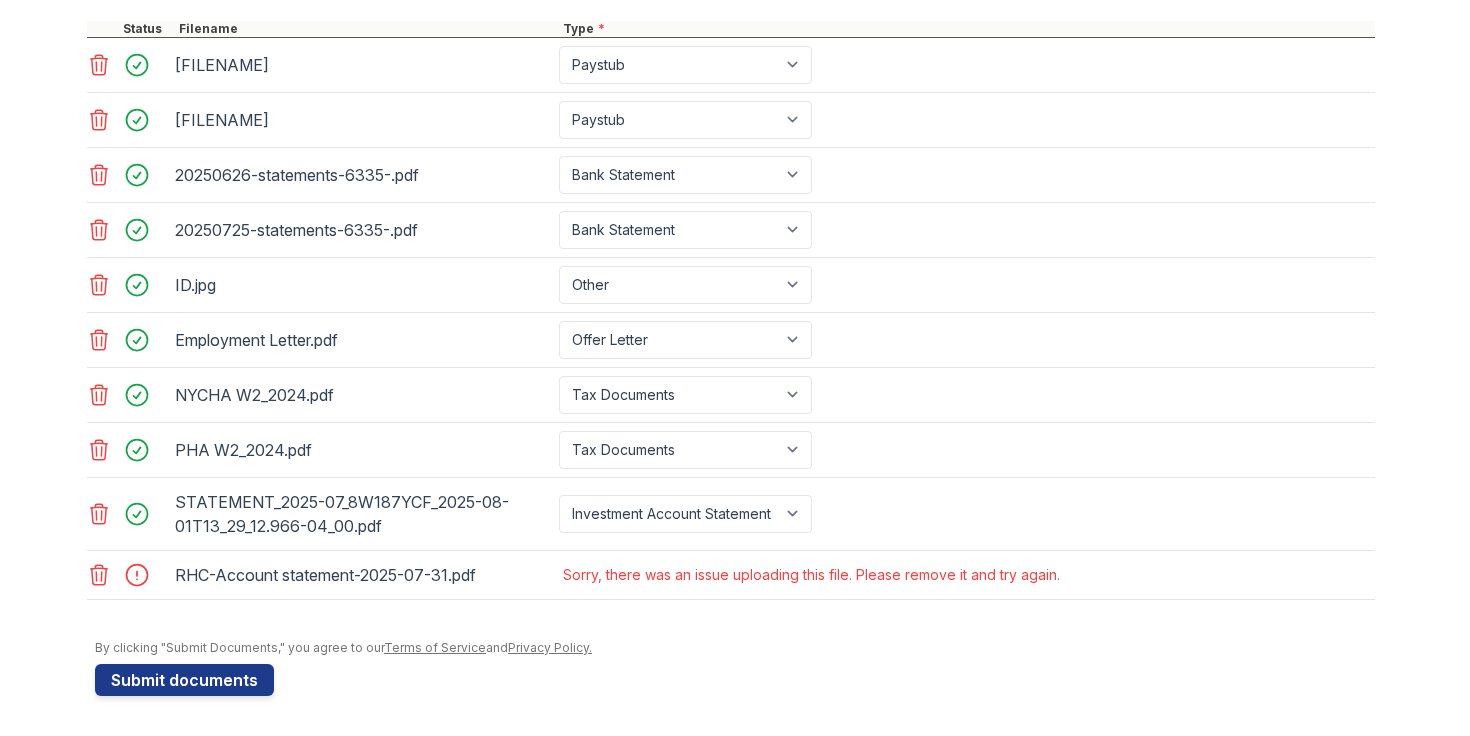 click 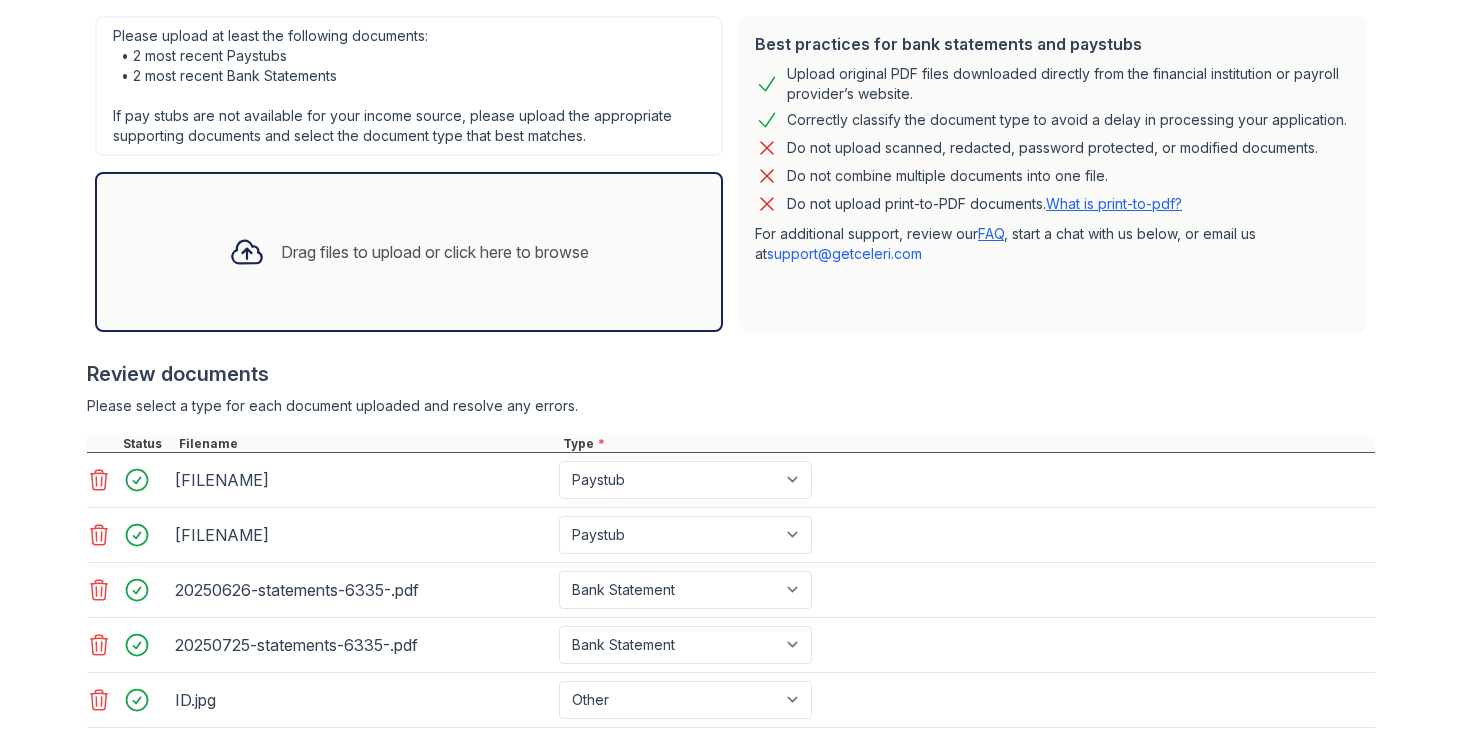 scroll, scrollTop: 381, scrollLeft: 0, axis: vertical 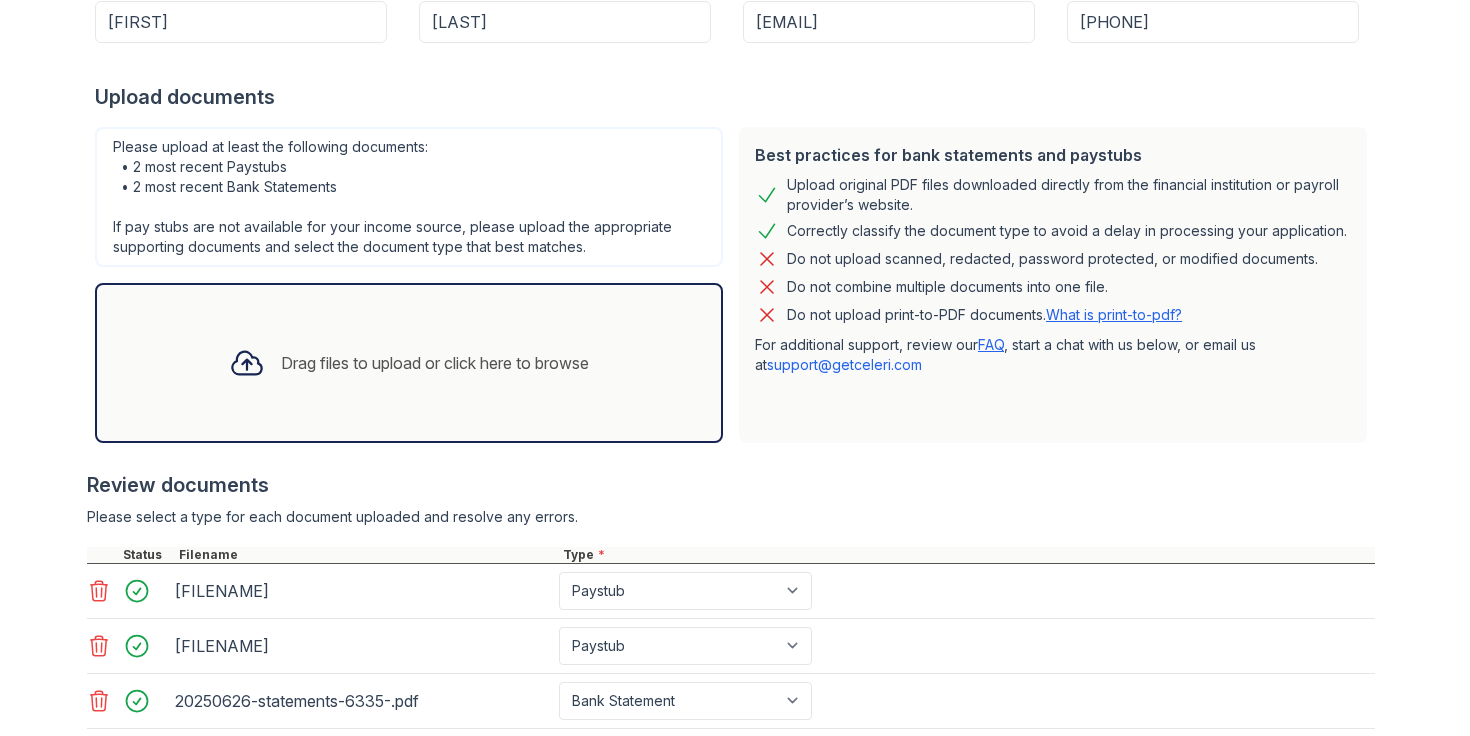 click on "Drag files to upload or click here to browse" at bounding box center (409, 363) 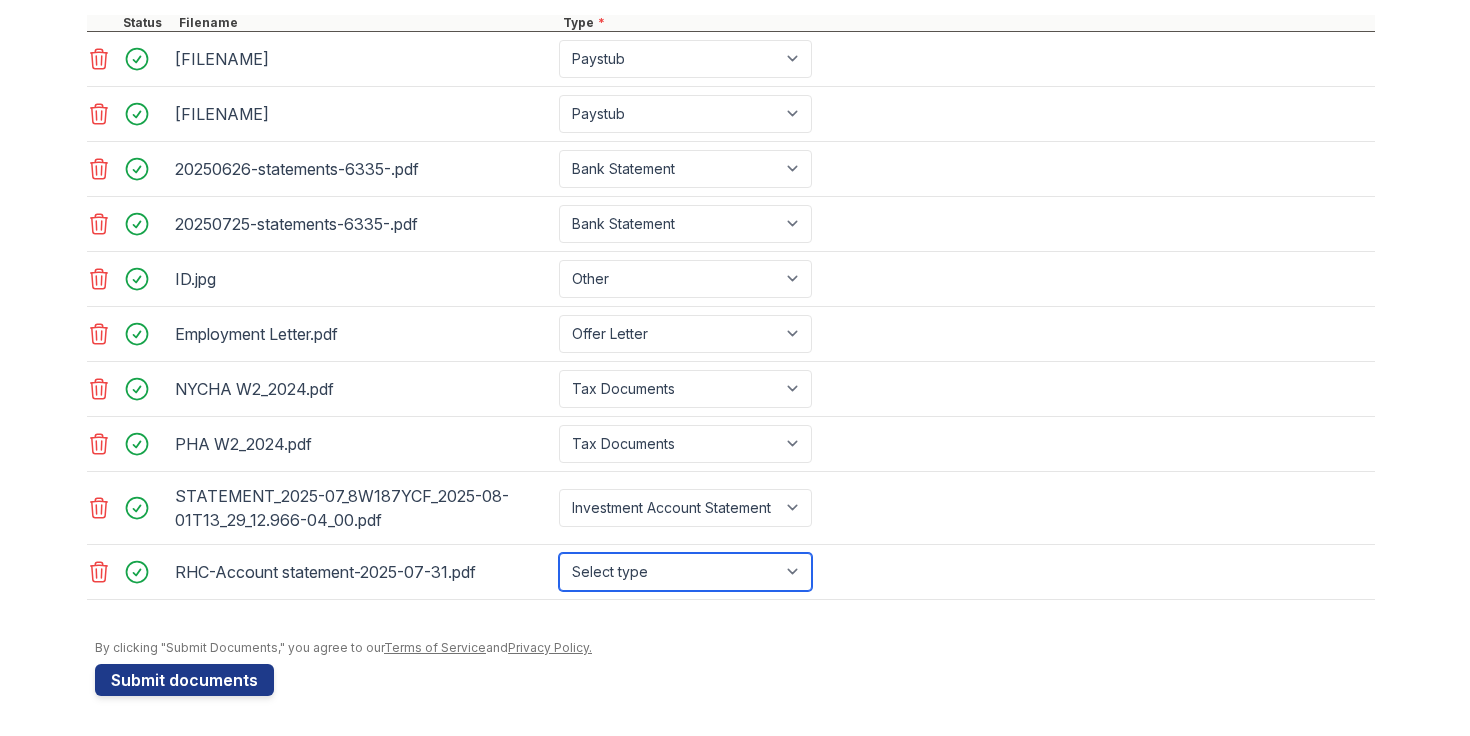 click on "Select type
Paystub
Bank Statement
Offer Letter
Tax Documents
Benefit Award Letter
Investment Account Statement
Other" at bounding box center [685, 572] 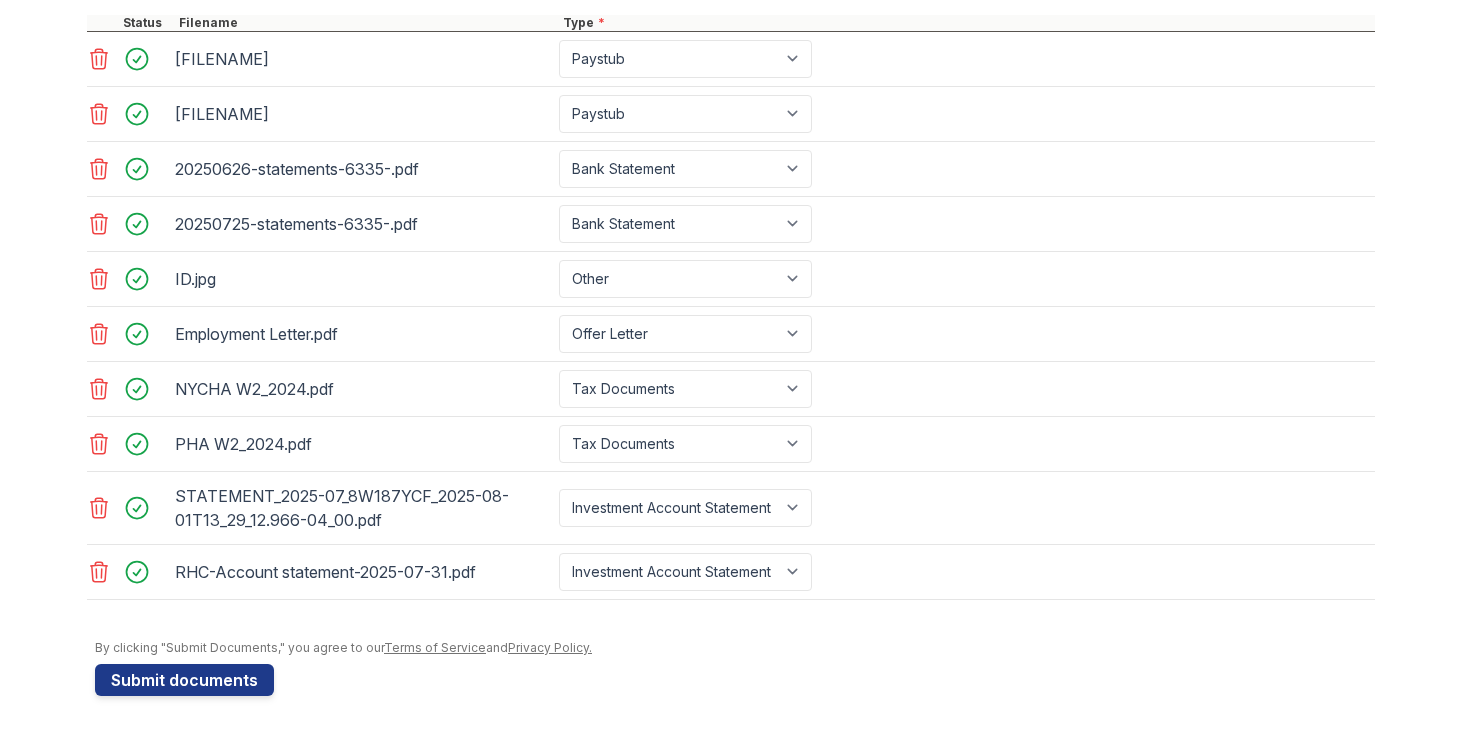 click at bounding box center (735, 630) 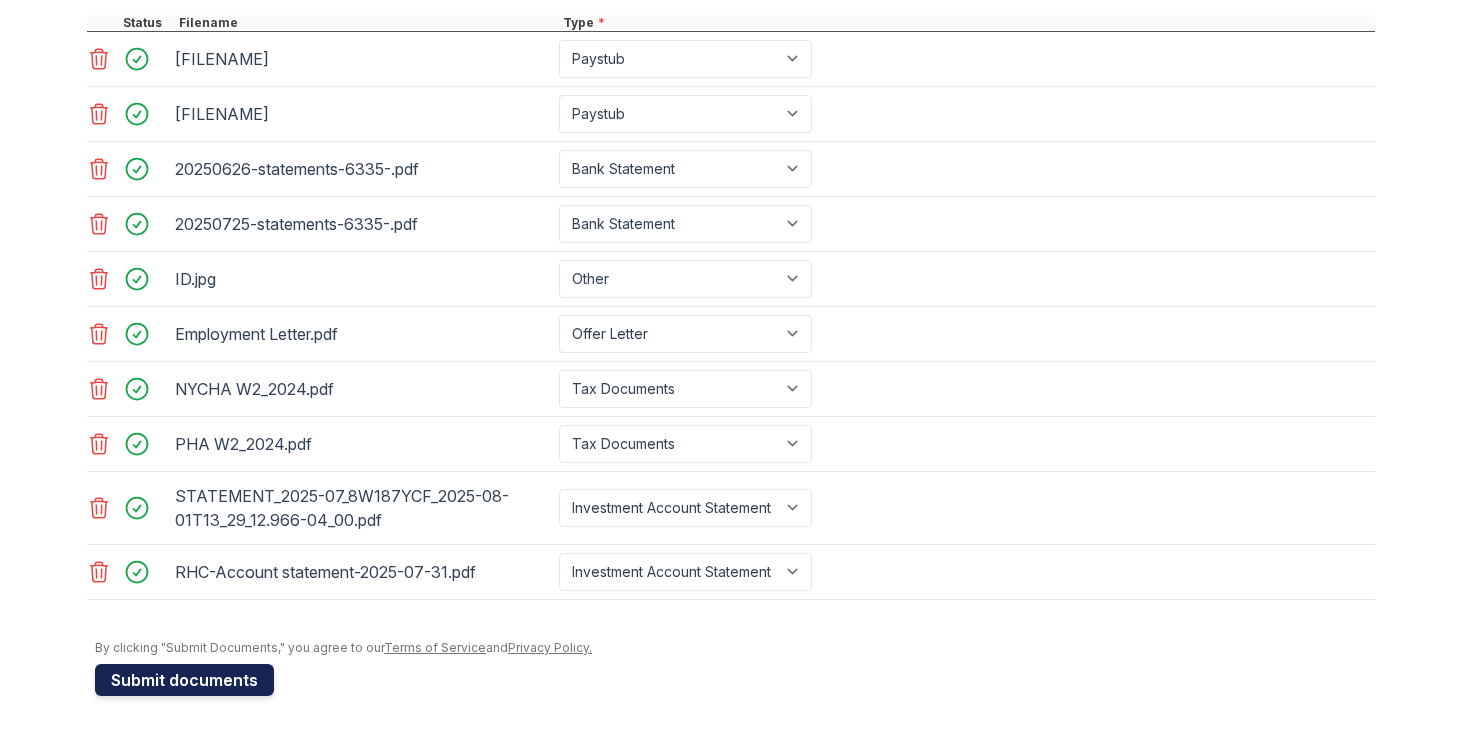 click on "Submit documents" at bounding box center (184, 680) 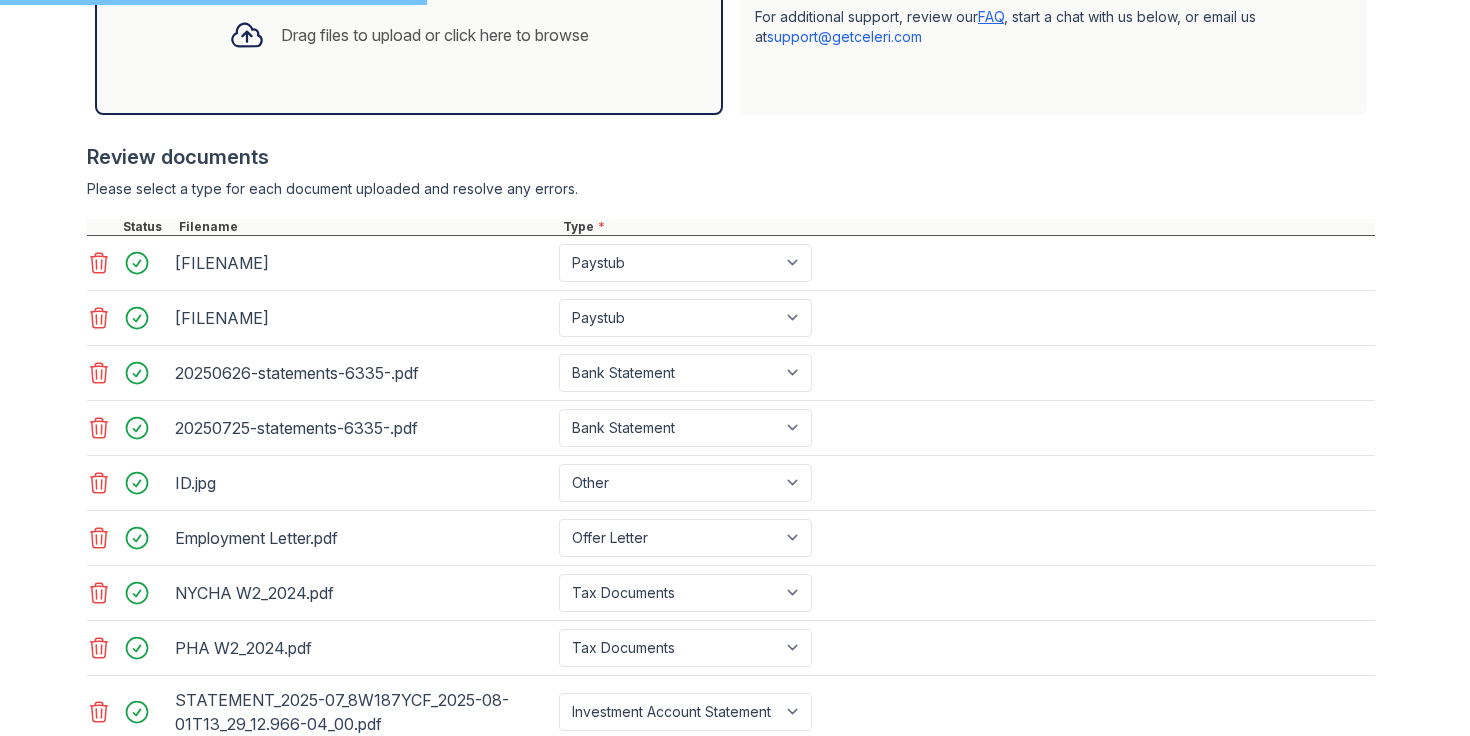 scroll, scrollTop: 744, scrollLeft: 0, axis: vertical 